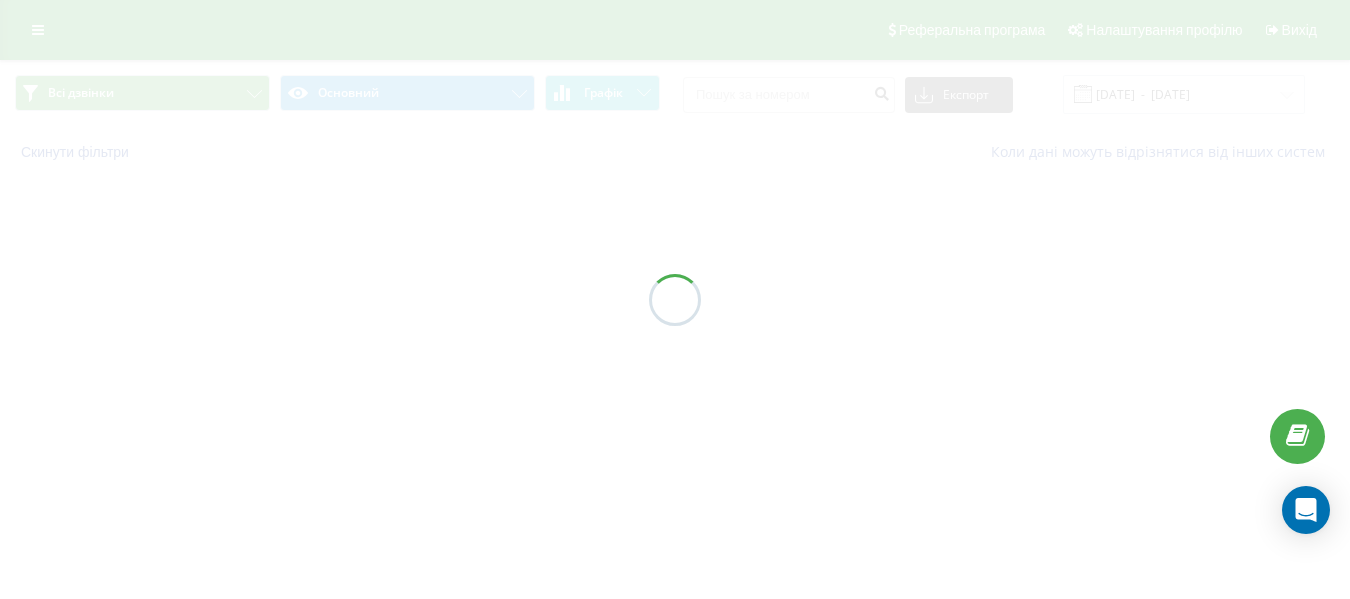 scroll, scrollTop: 0, scrollLeft: 0, axis: both 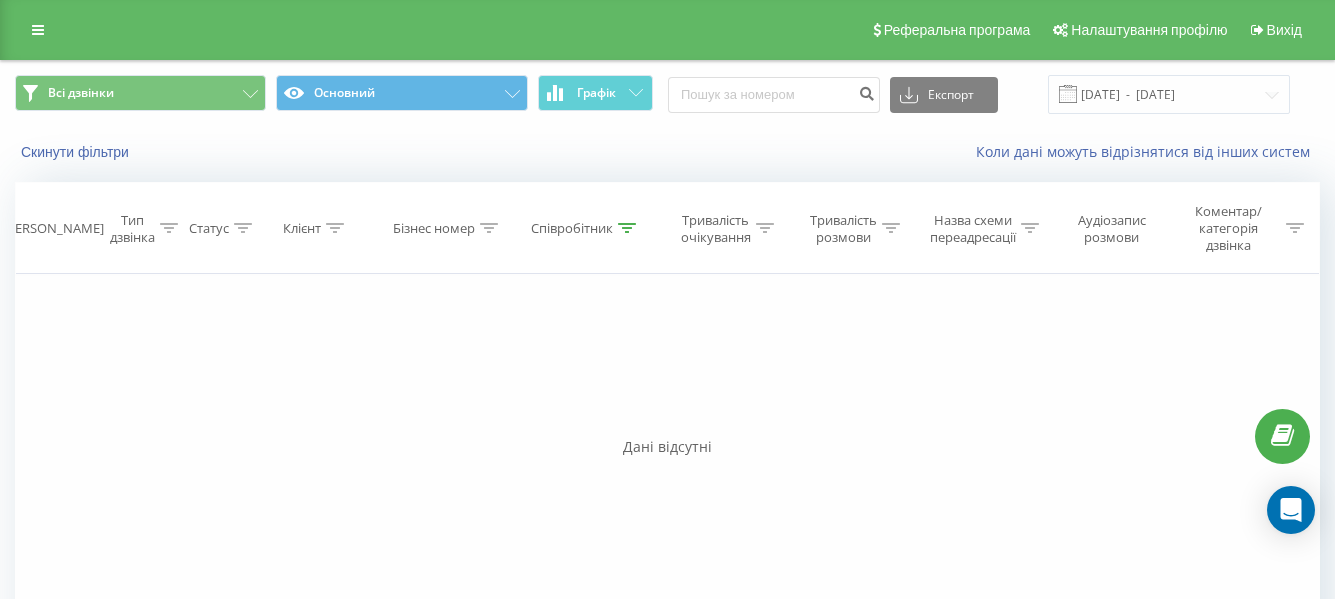 click on "Співробітник" at bounding box center (572, 228) 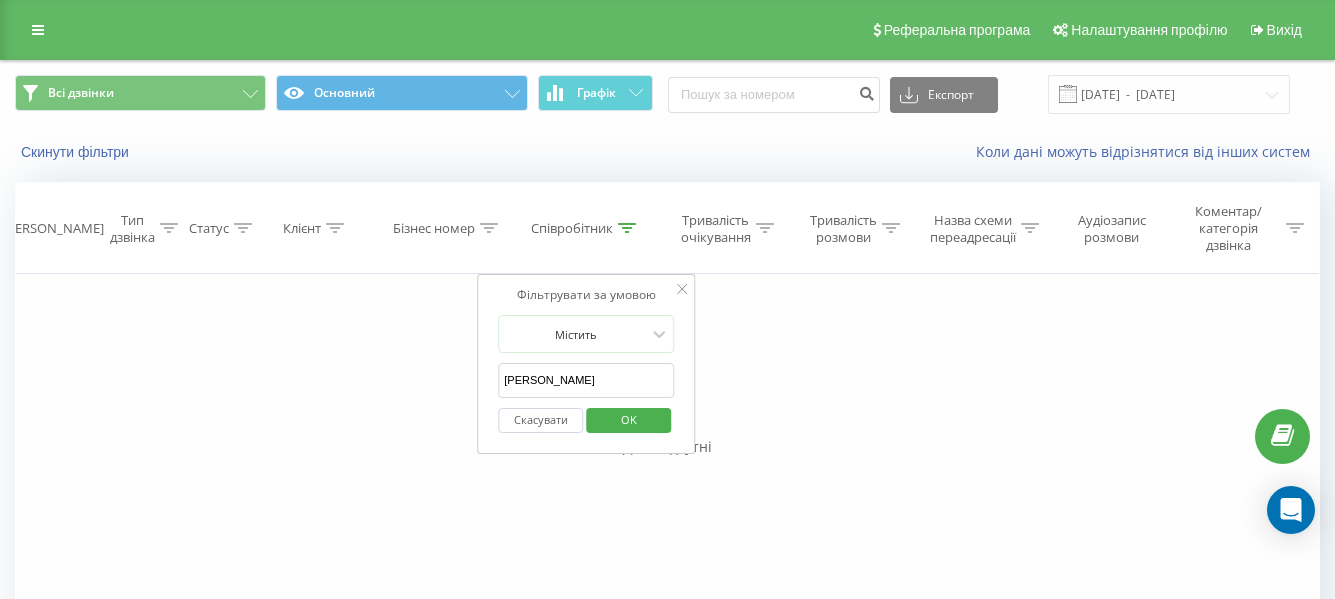 drag, startPoint x: 572, startPoint y: 385, endPoint x: 419, endPoint y: 390, distance: 153.08168 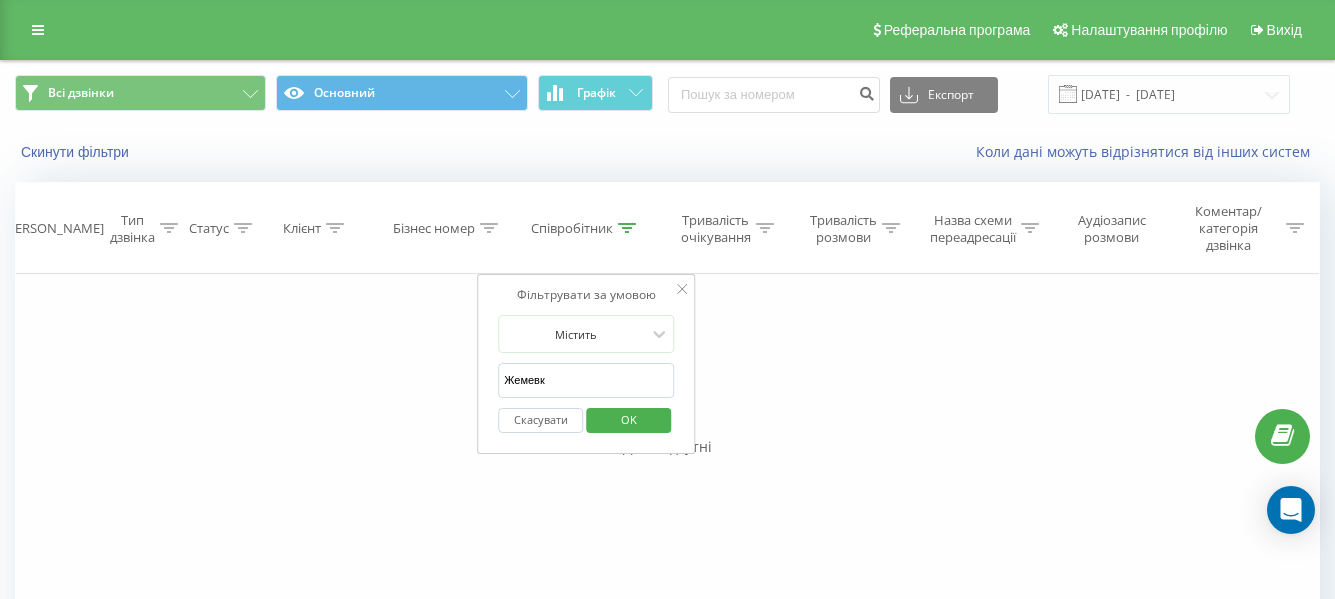 type on "Жемевко" 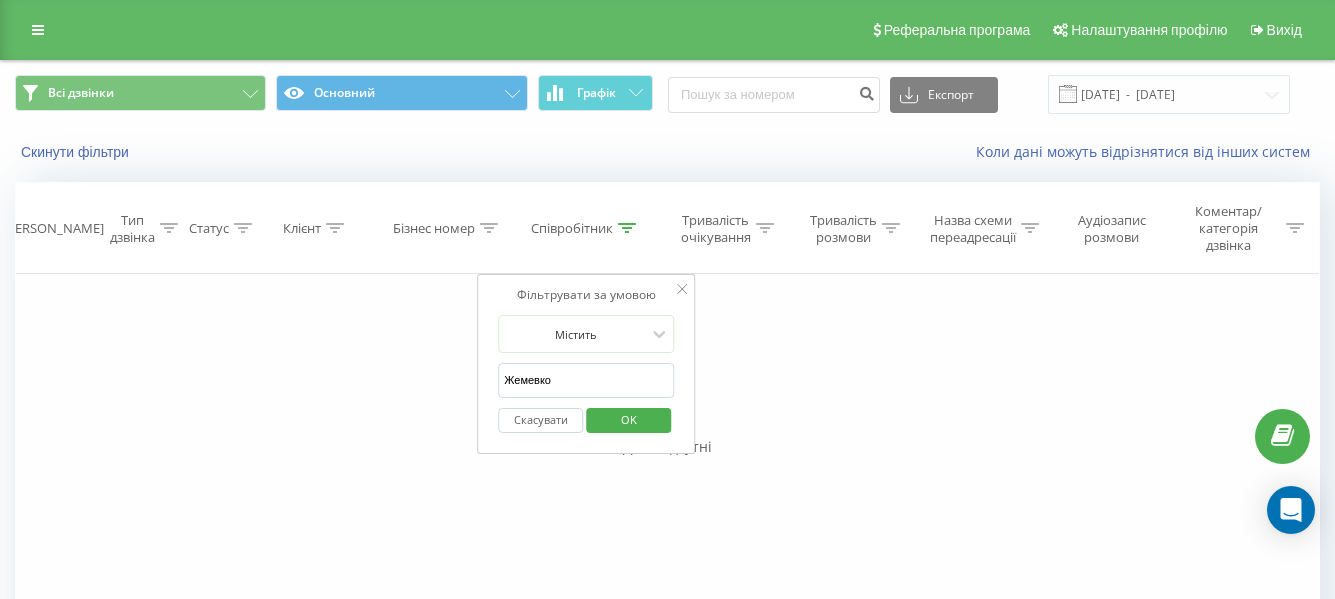click on "OK" at bounding box center [629, 419] 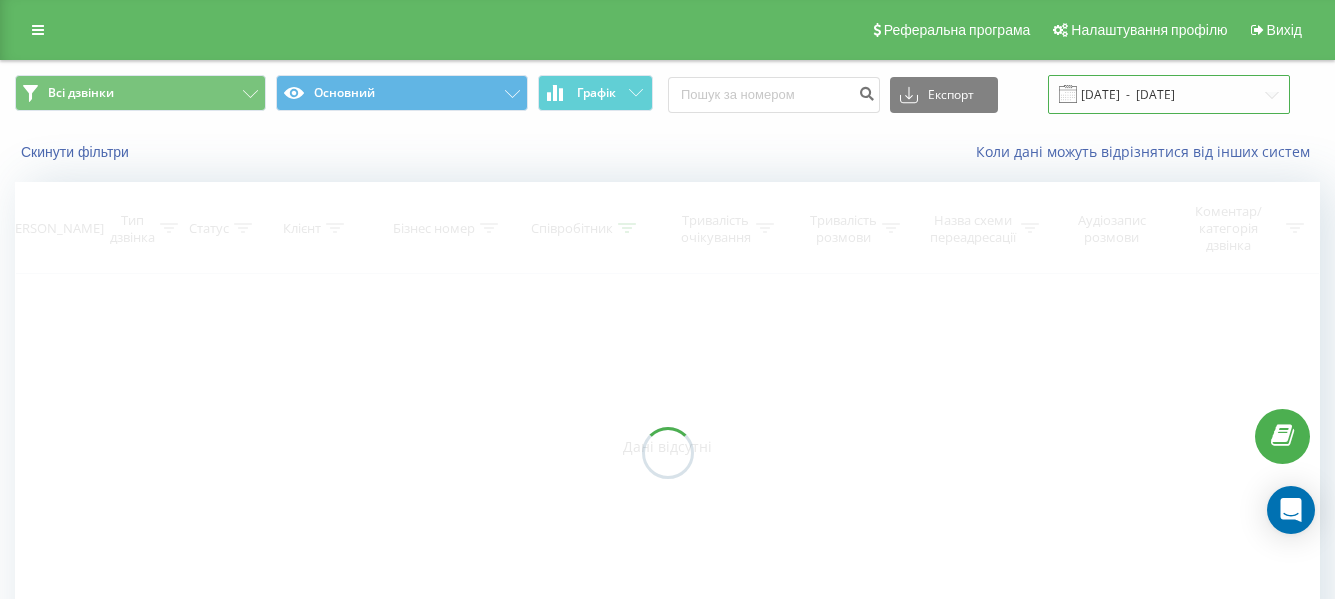 click on "[DATE]  -  [DATE]" at bounding box center [1169, 94] 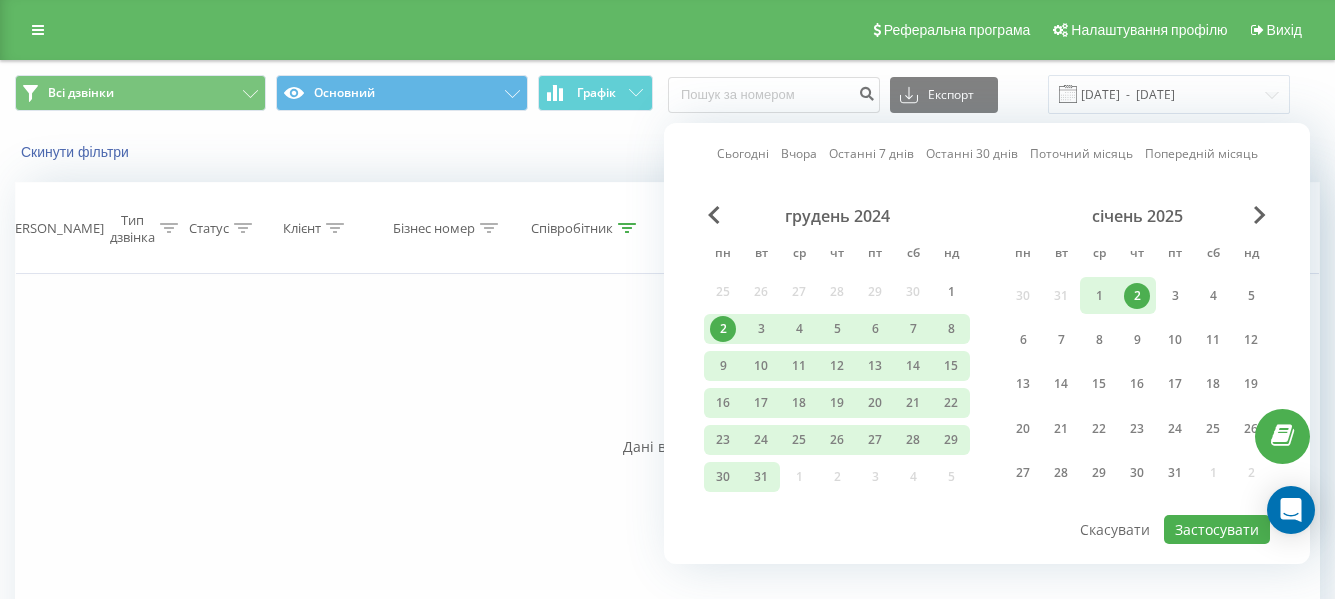 click at bounding box center [1260, 215] 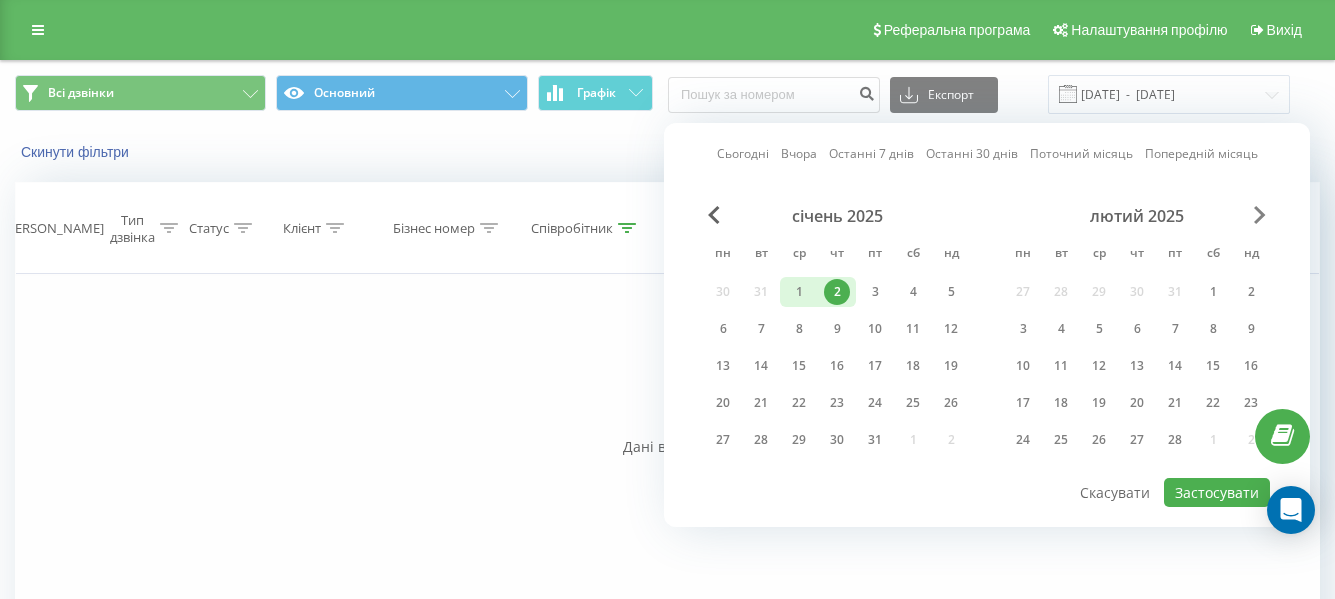 click at bounding box center (1260, 215) 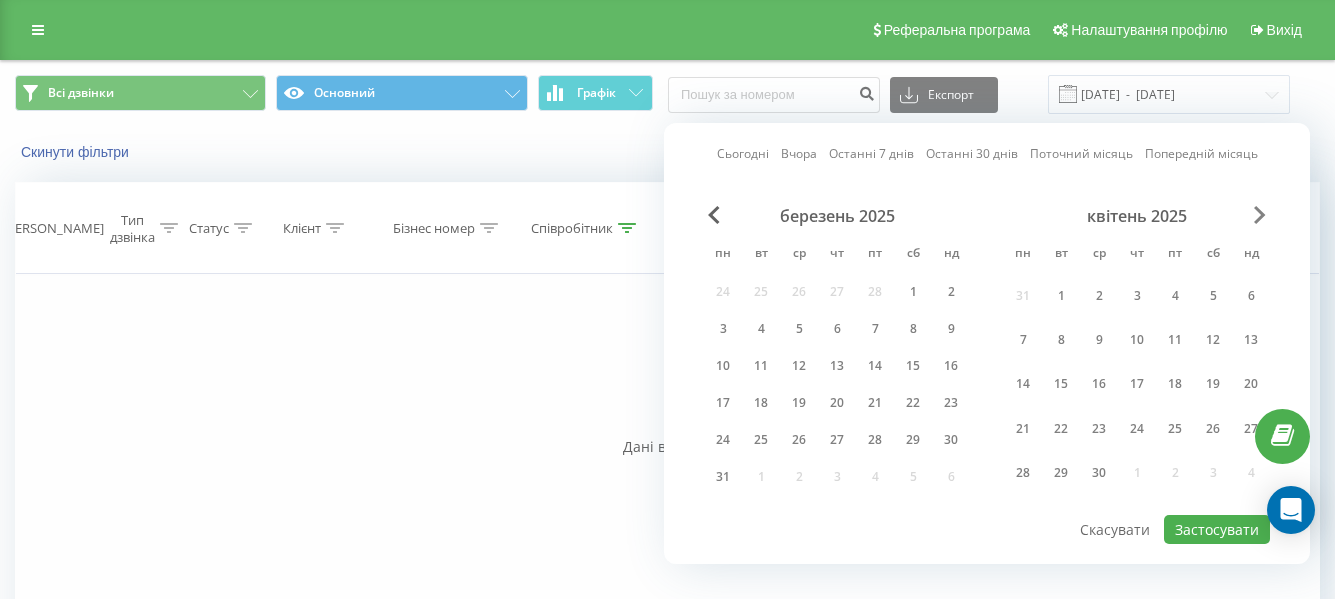 click at bounding box center [1260, 215] 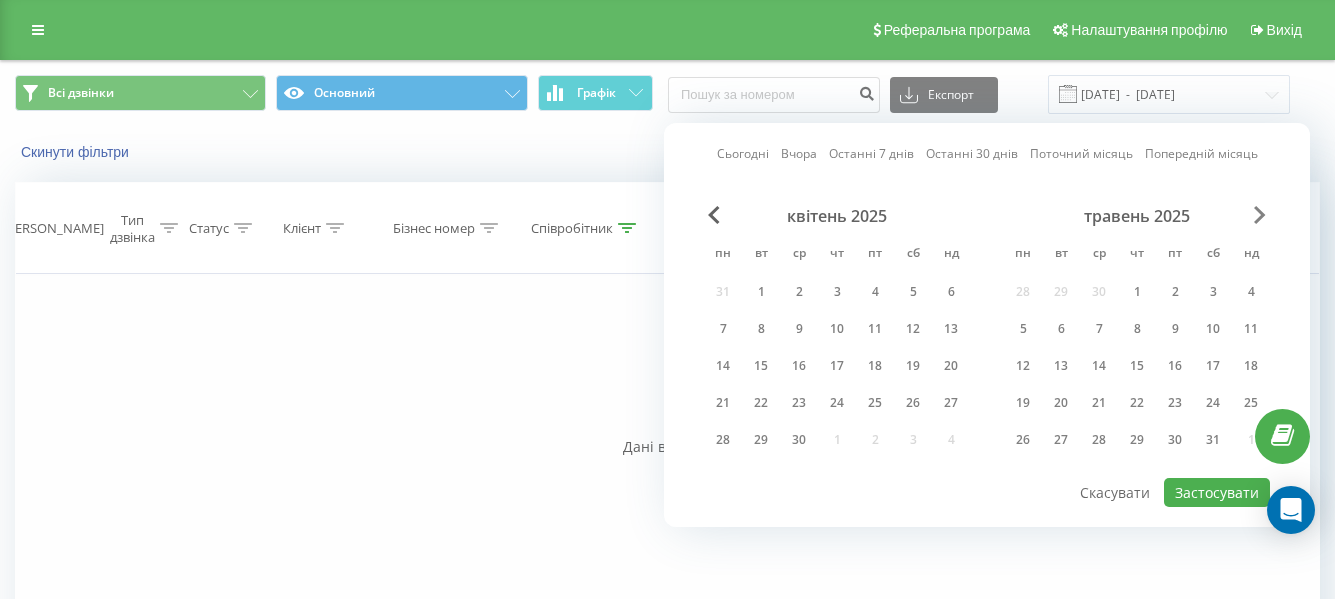 click at bounding box center [1260, 215] 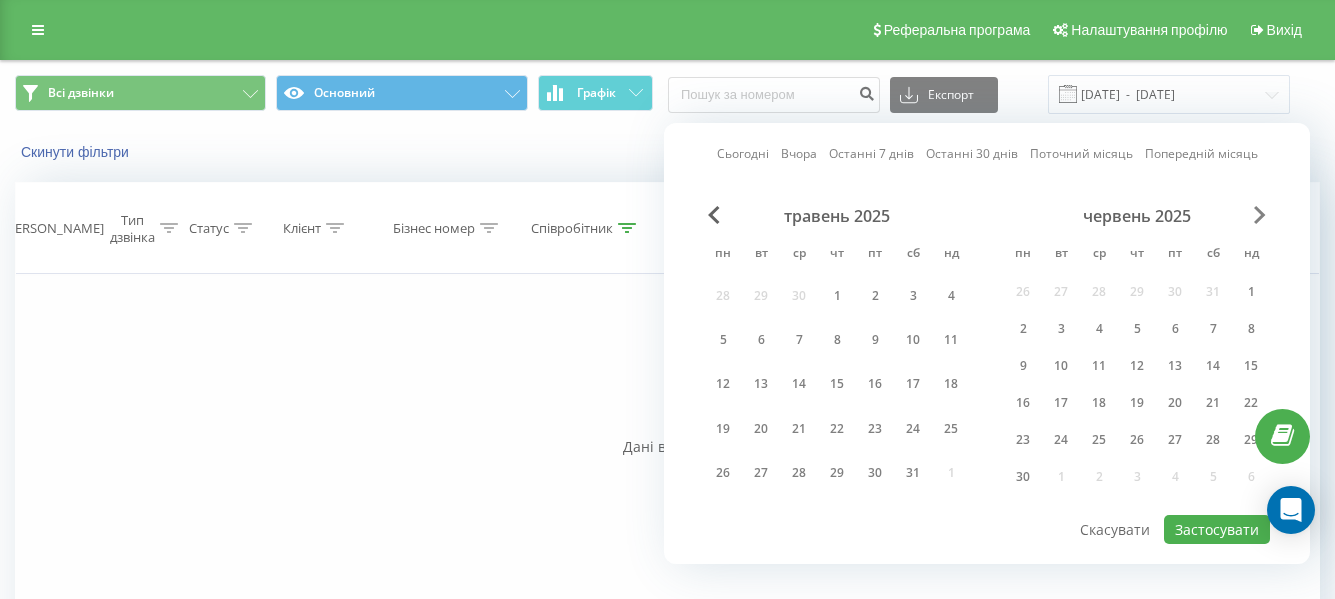 click at bounding box center (1260, 215) 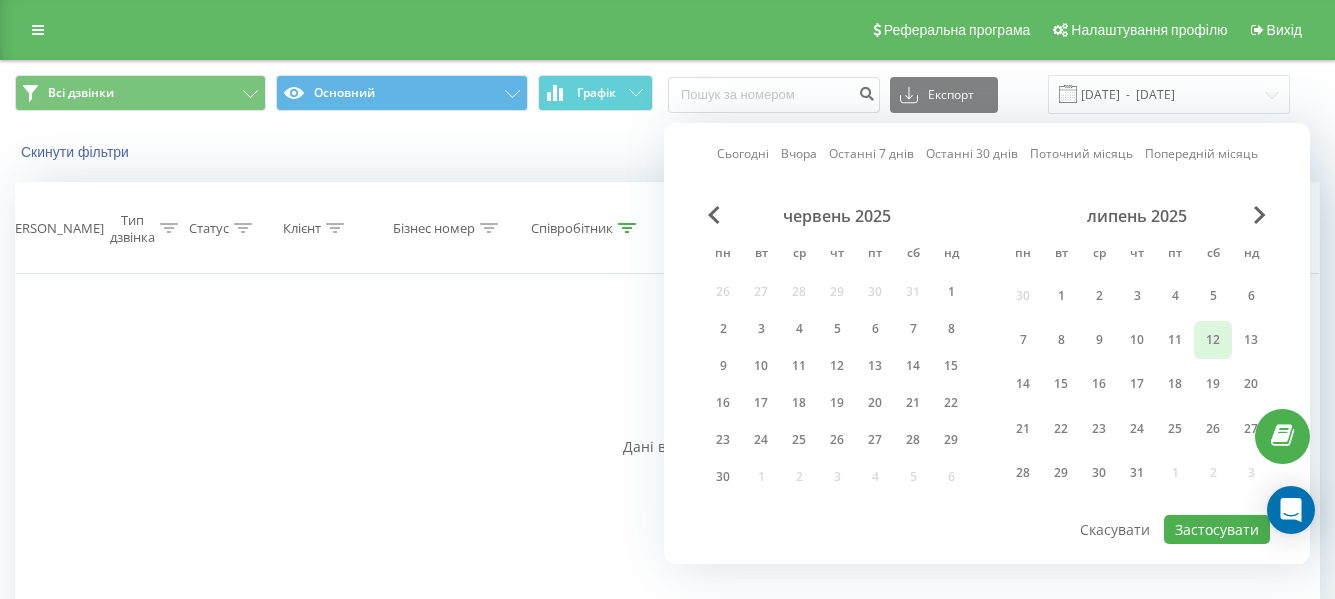 click on "12" at bounding box center [1213, 340] 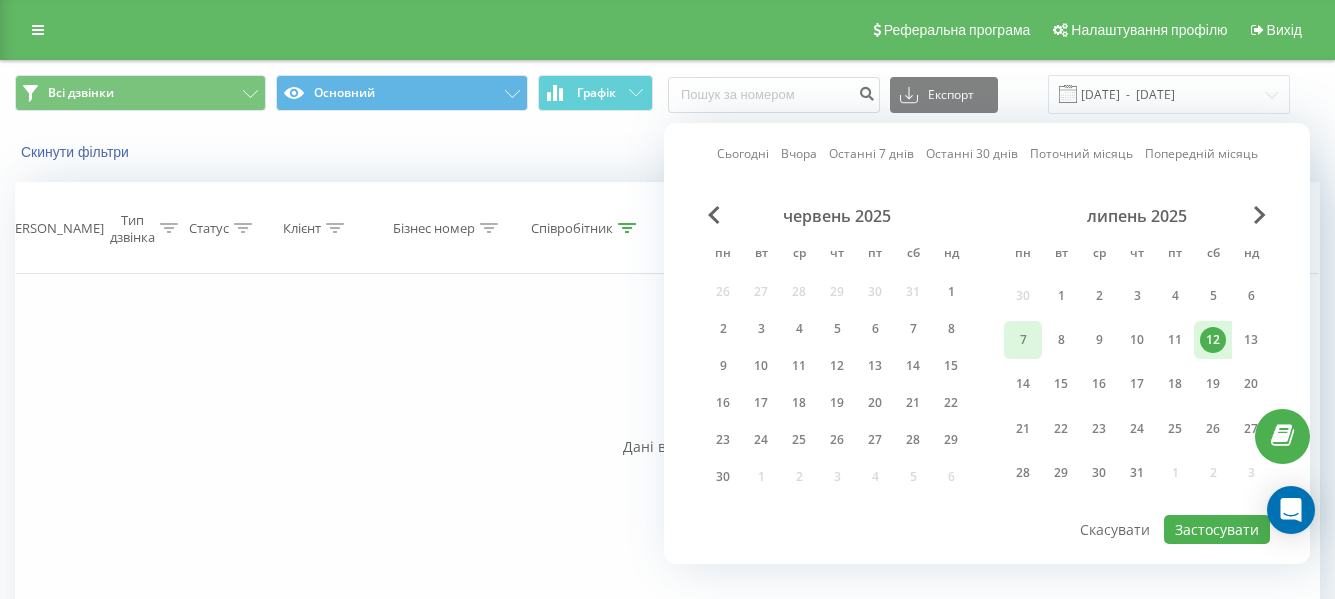 click on "7" at bounding box center (1023, 340) 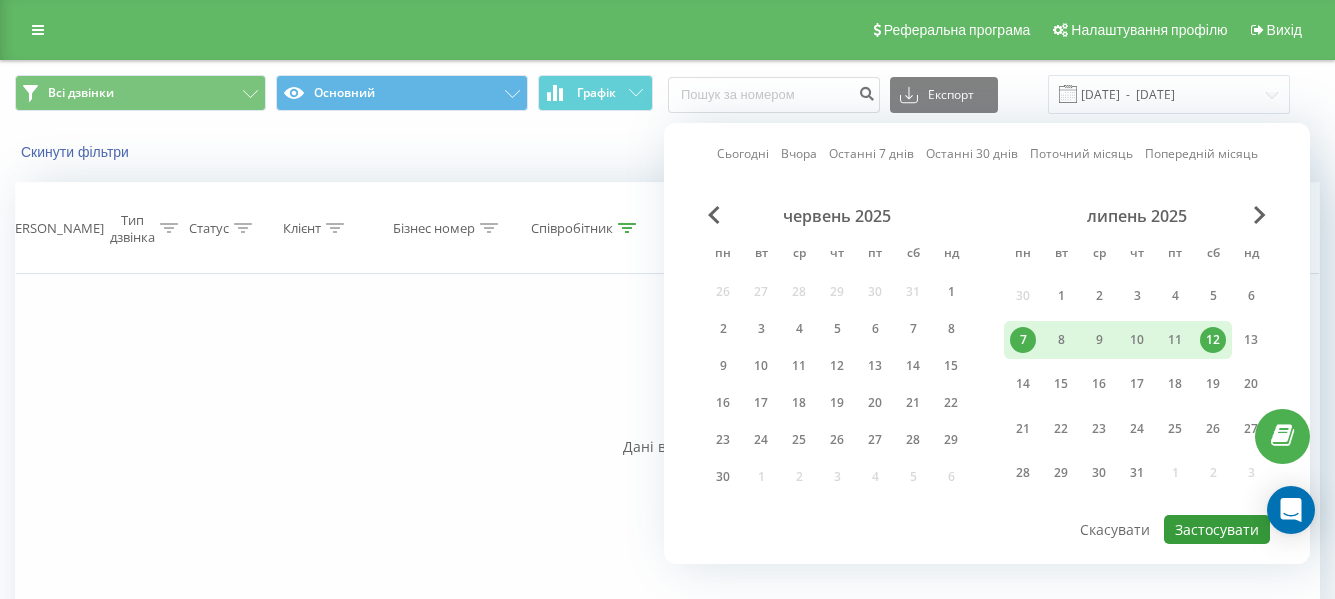 click on "Застосувати" at bounding box center [1217, 529] 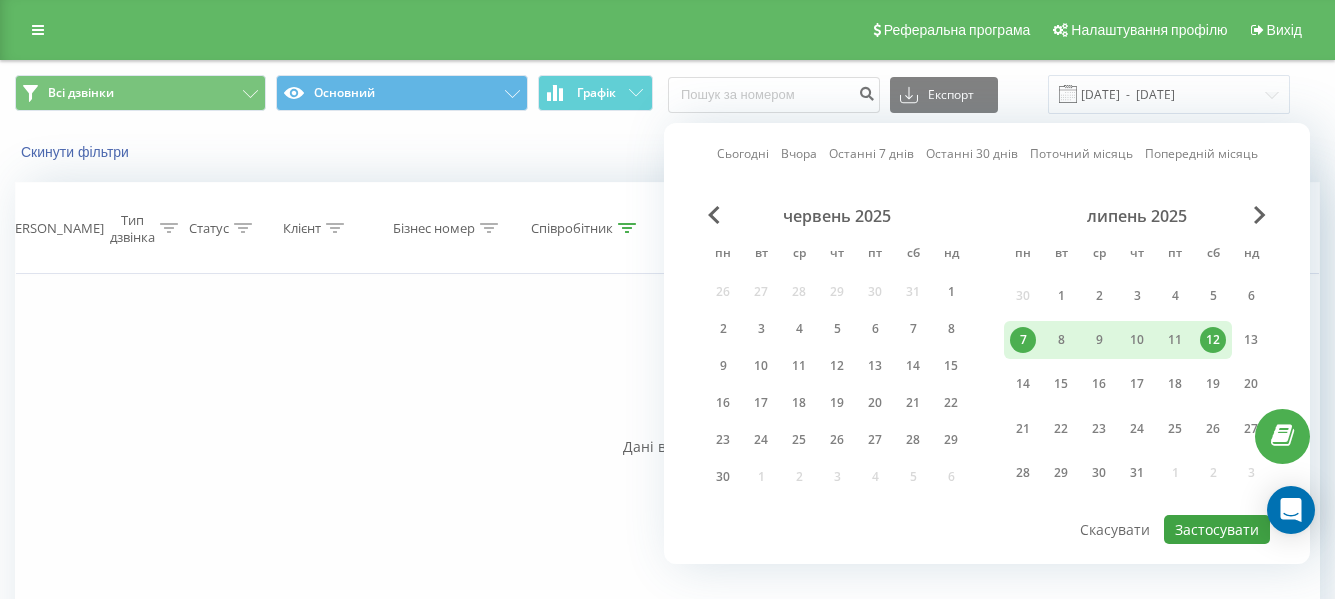 type on "[DATE]  -  [DATE]" 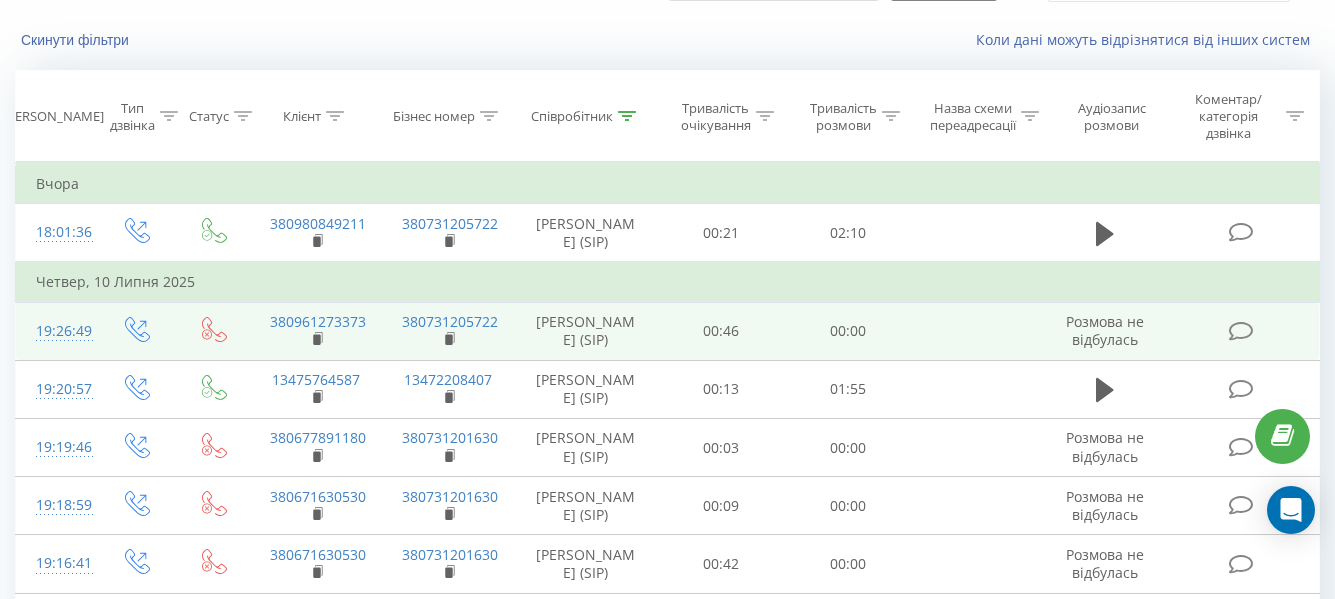 scroll, scrollTop: 113, scrollLeft: 0, axis: vertical 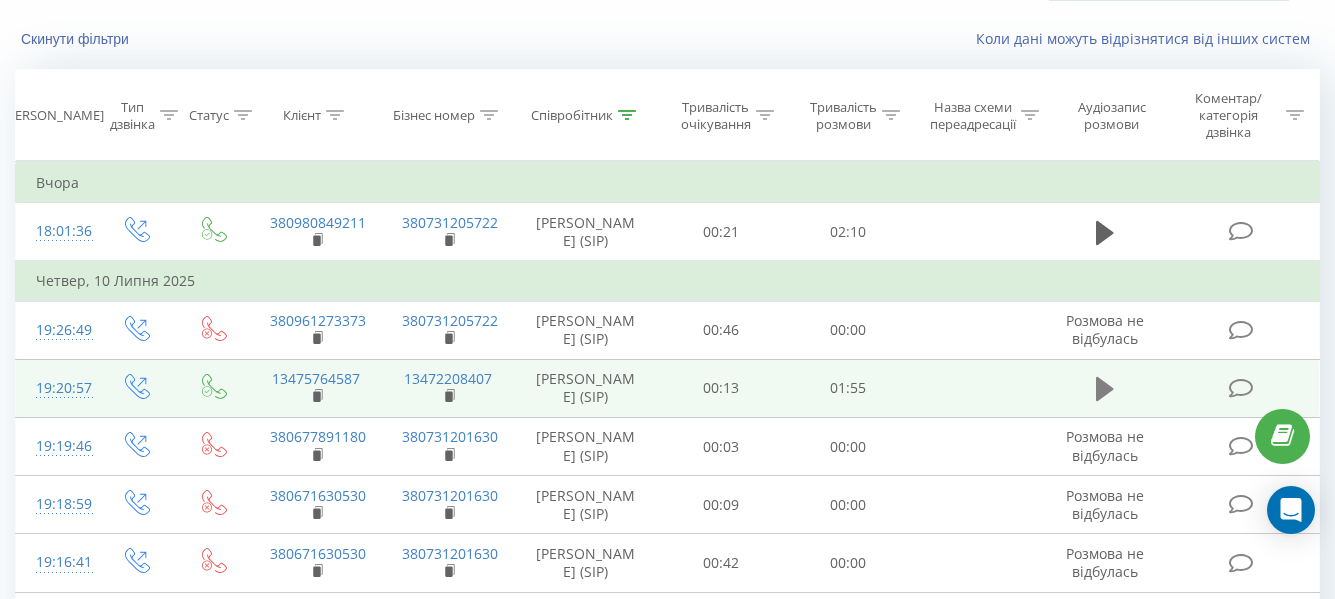 click at bounding box center (1105, 389) 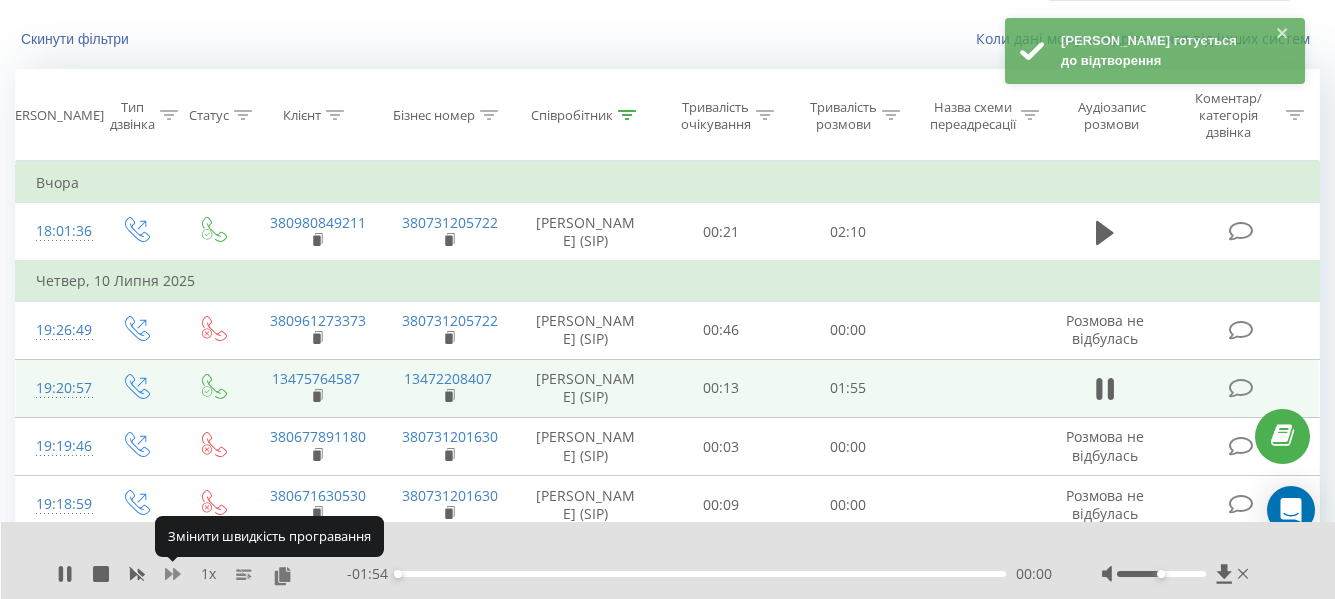 click 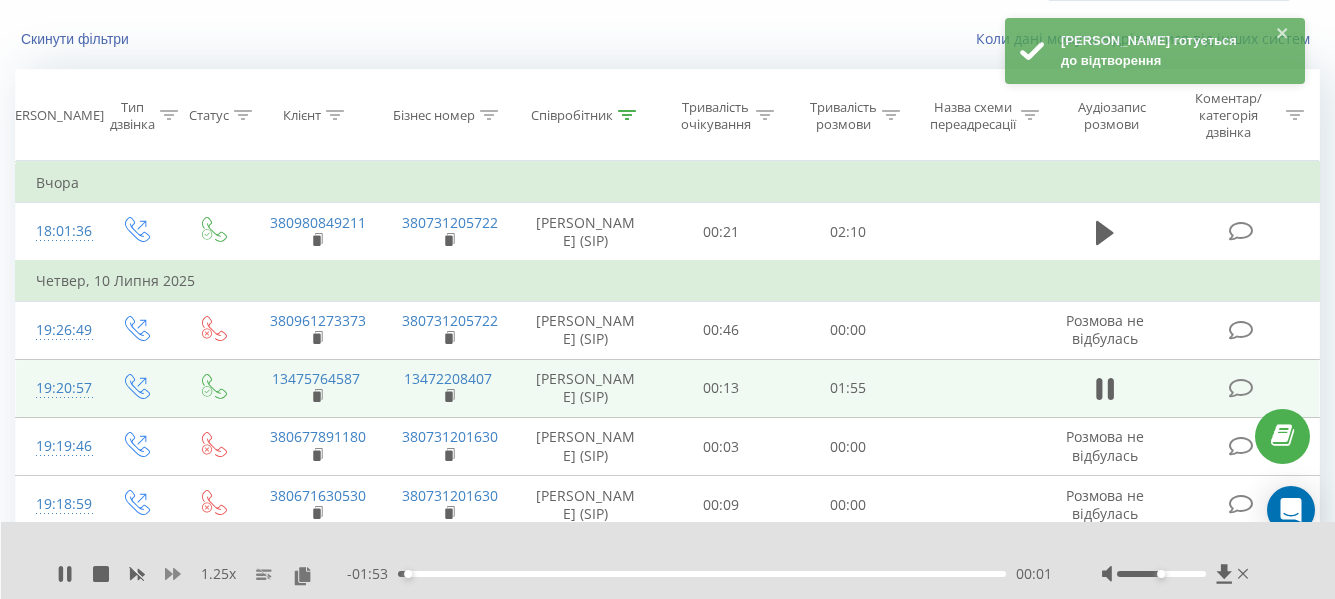 click 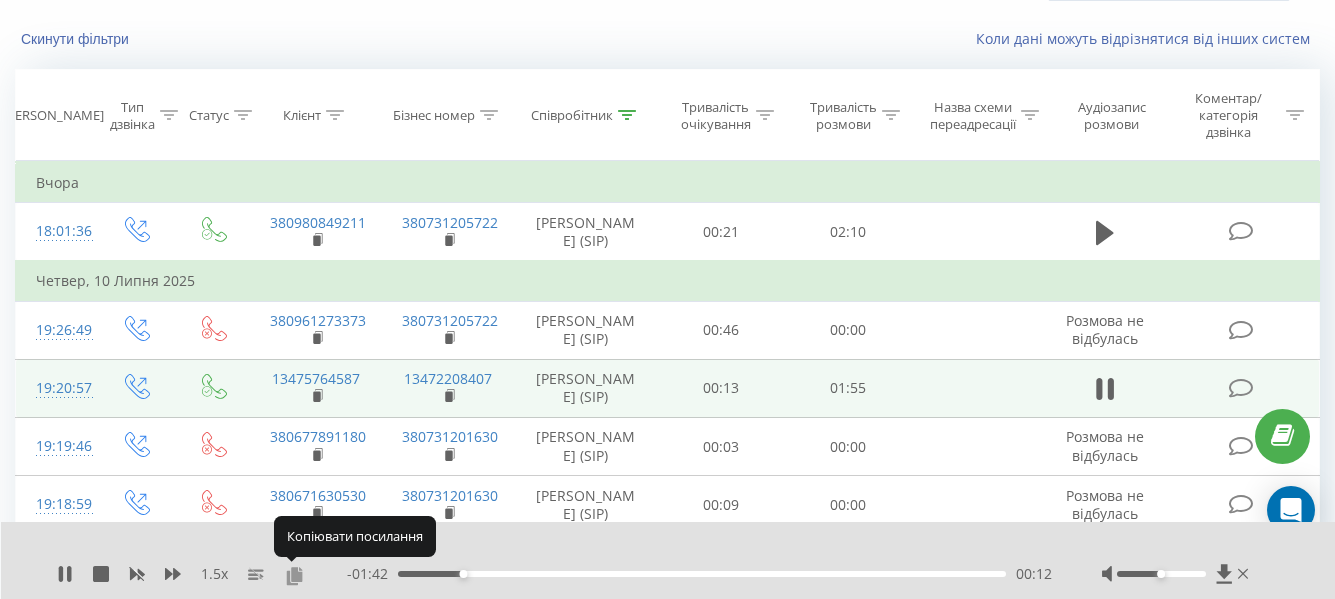 click at bounding box center (294, 575) 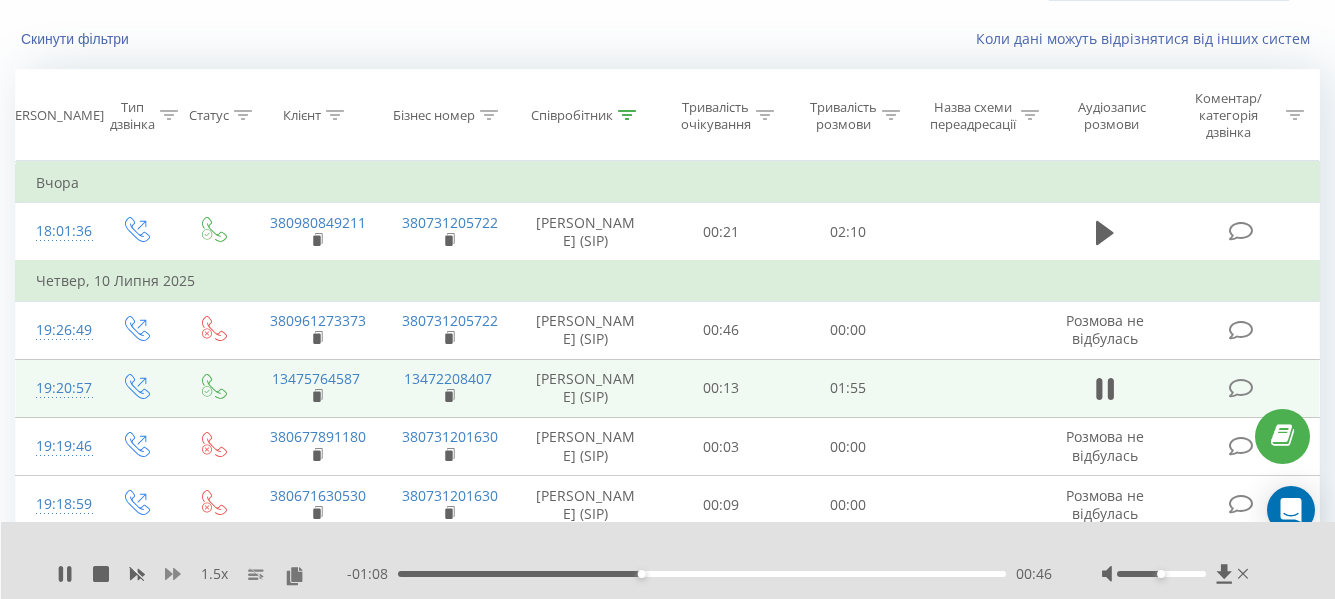 click 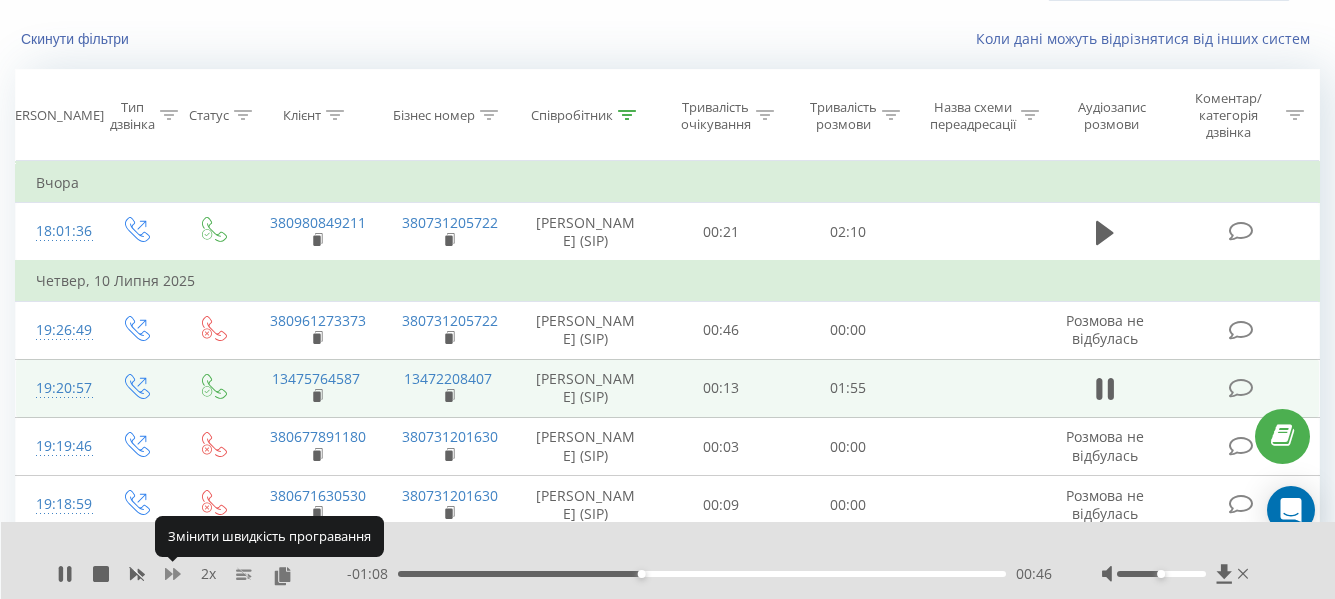 click 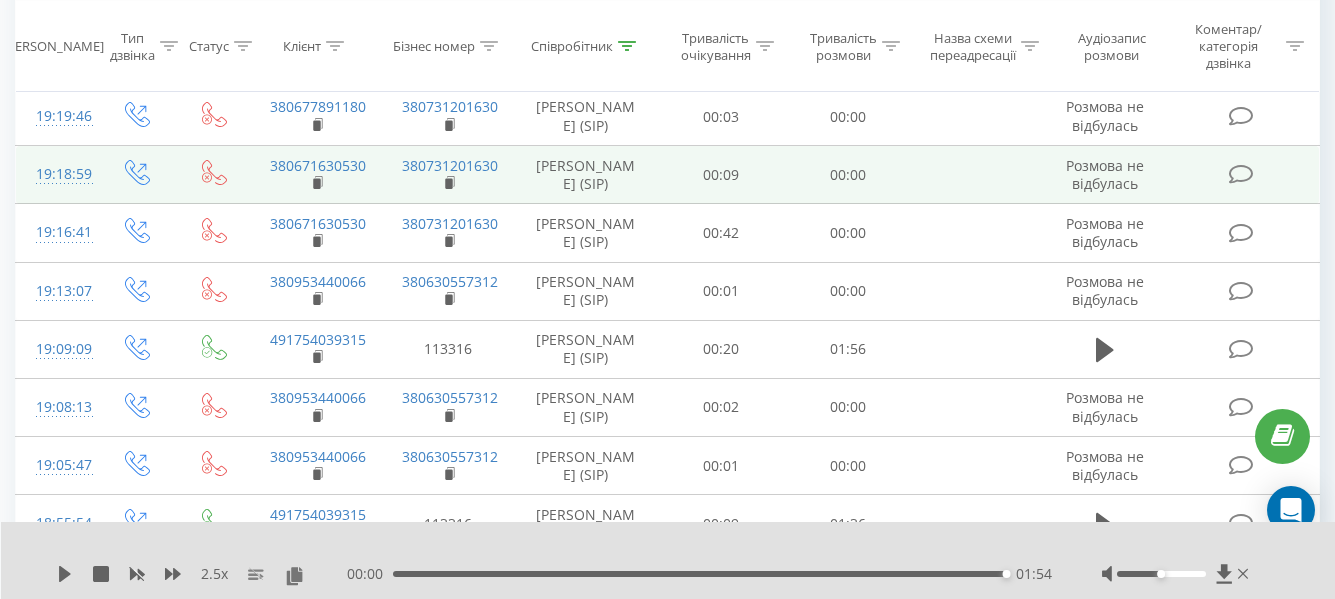 scroll, scrollTop: 444, scrollLeft: 0, axis: vertical 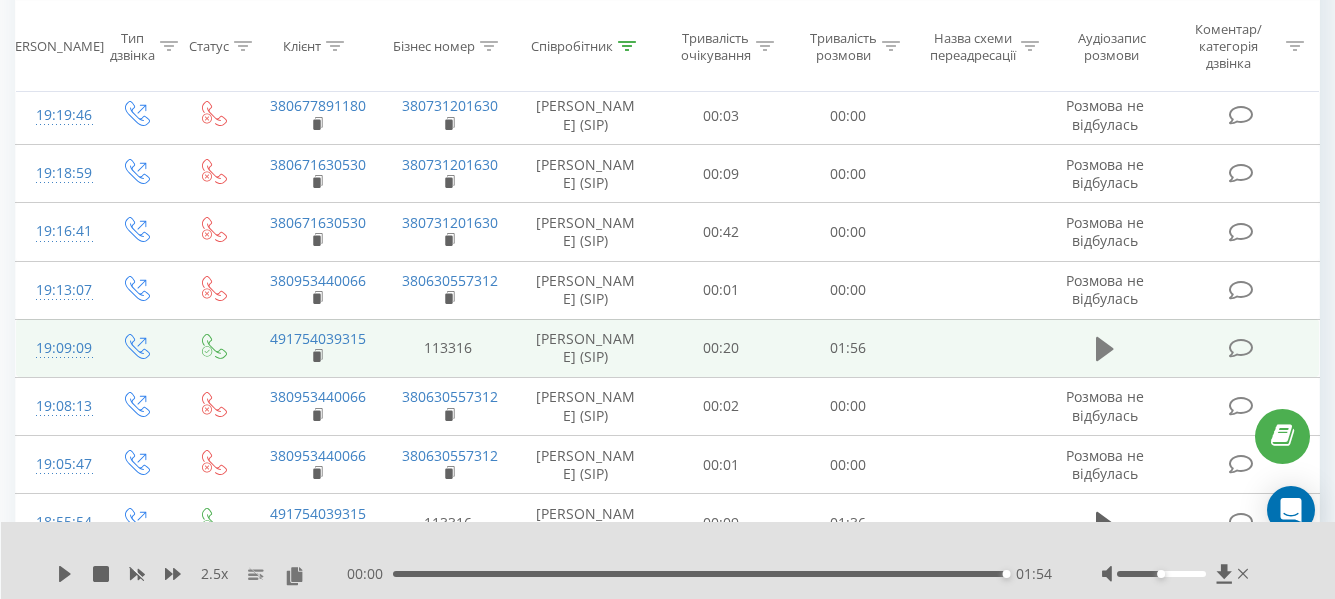 click 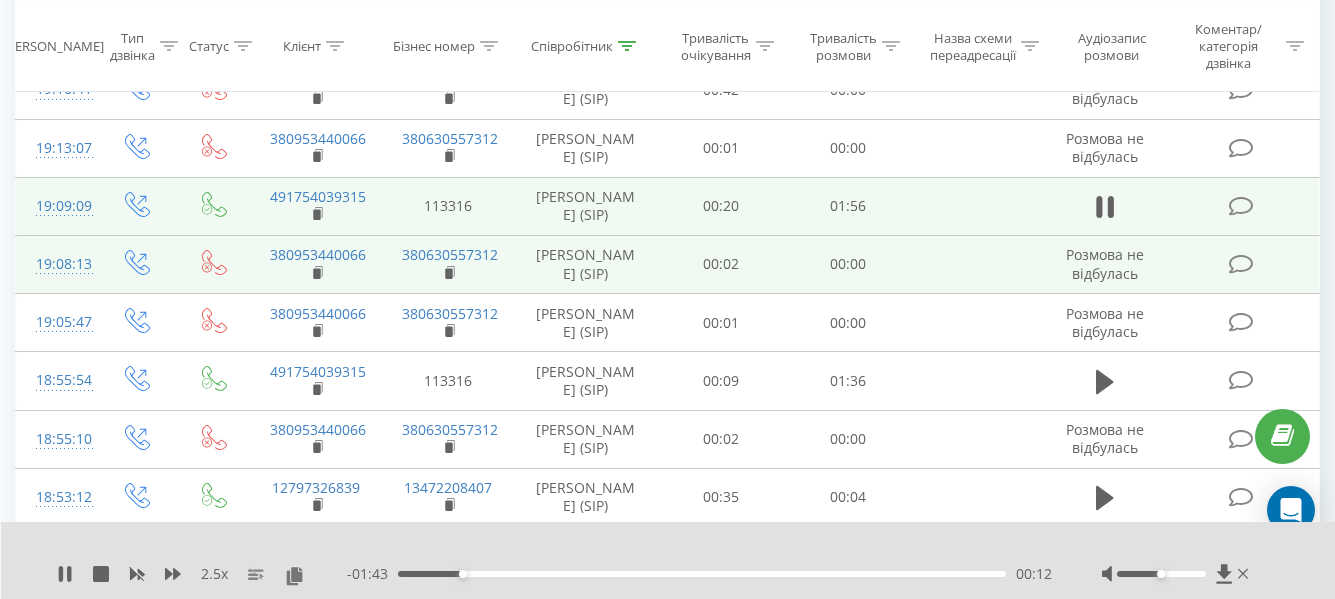 scroll, scrollTop: 631, scrollLeft: 0, axis: vertical 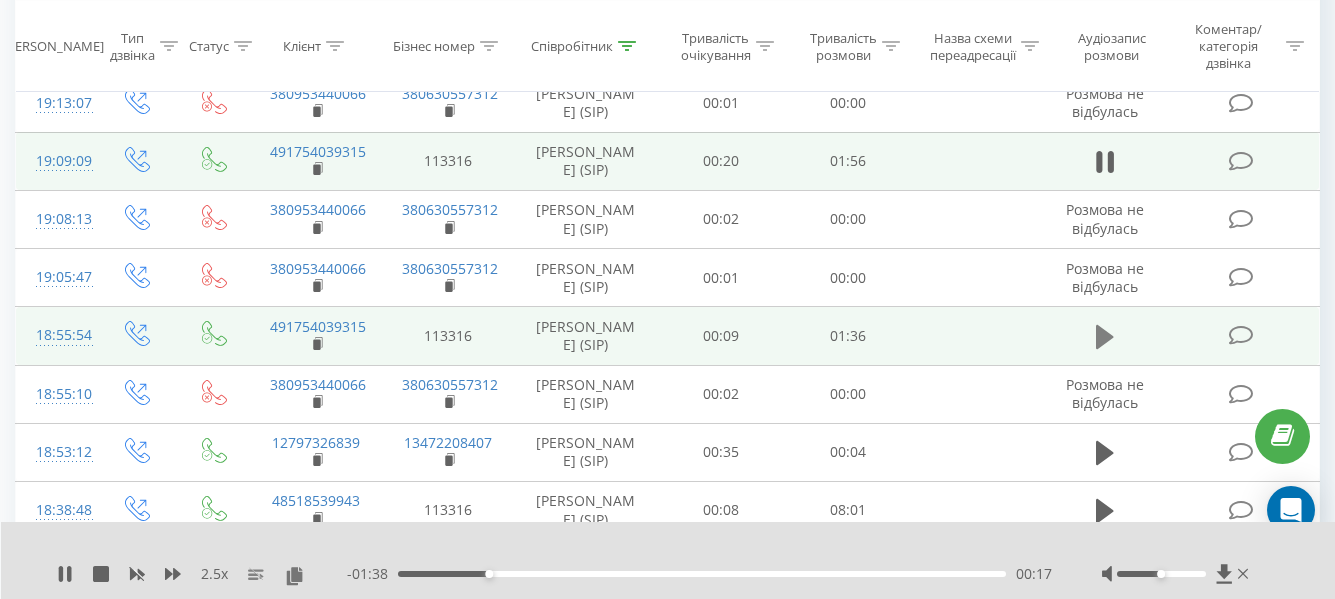 click 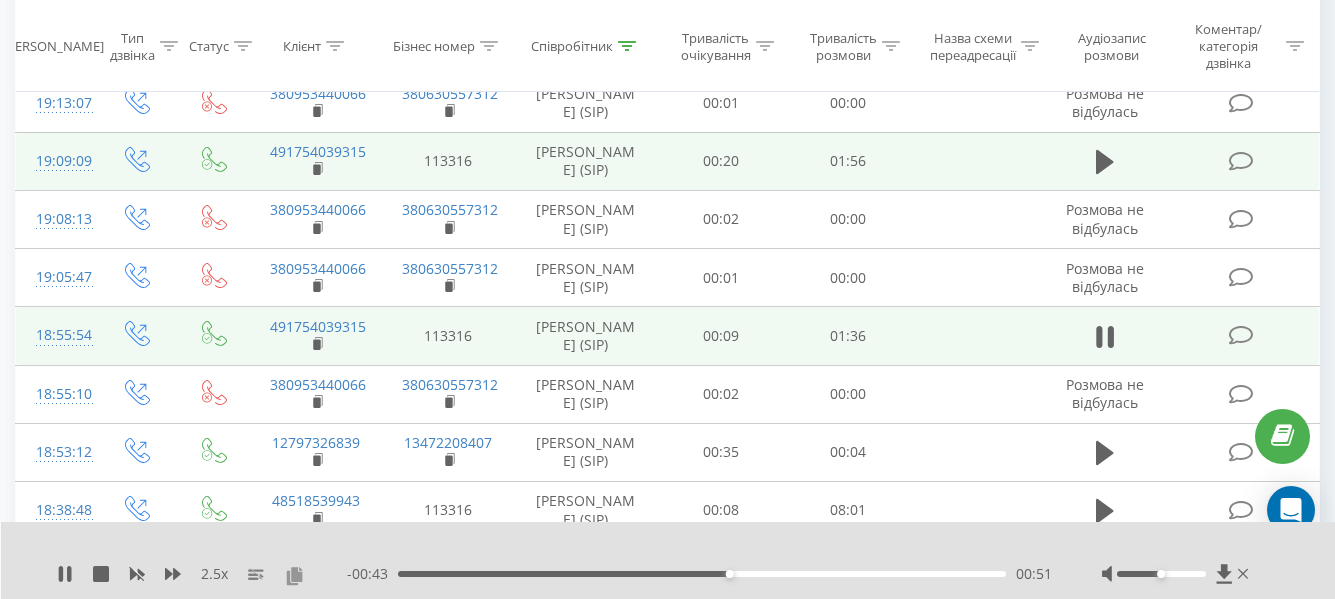 click at bounding box center [294, 575] 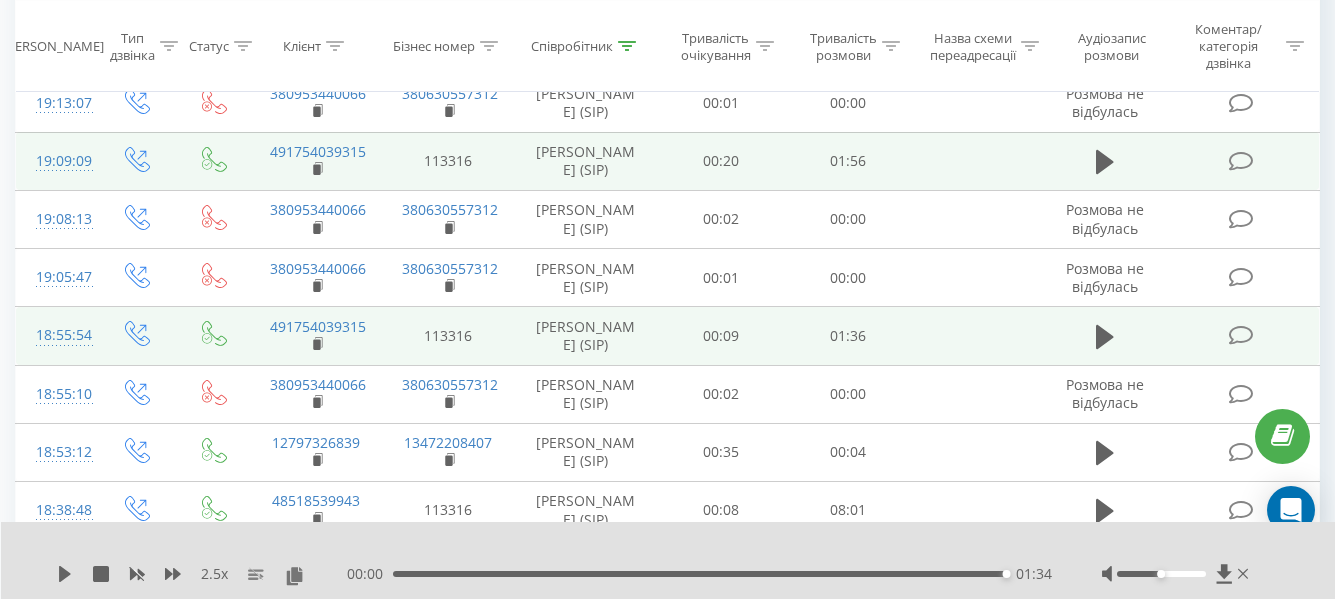 scroll, scrollTop: 632, scrollLeft: 0, axis: vertical 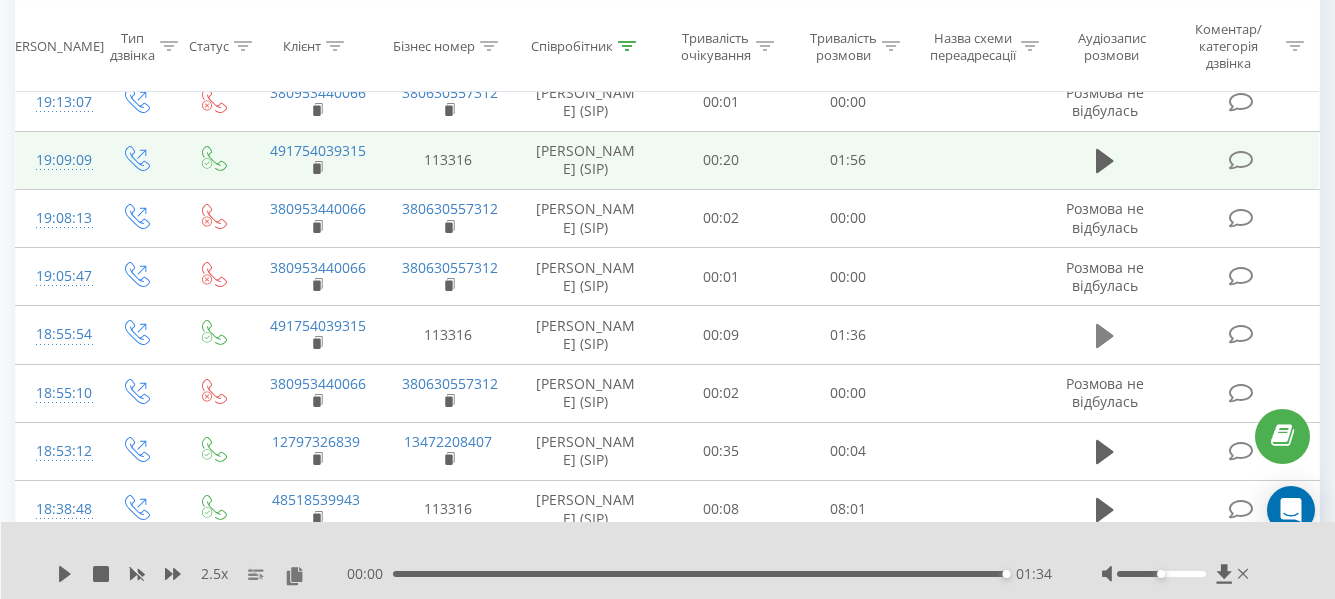 click 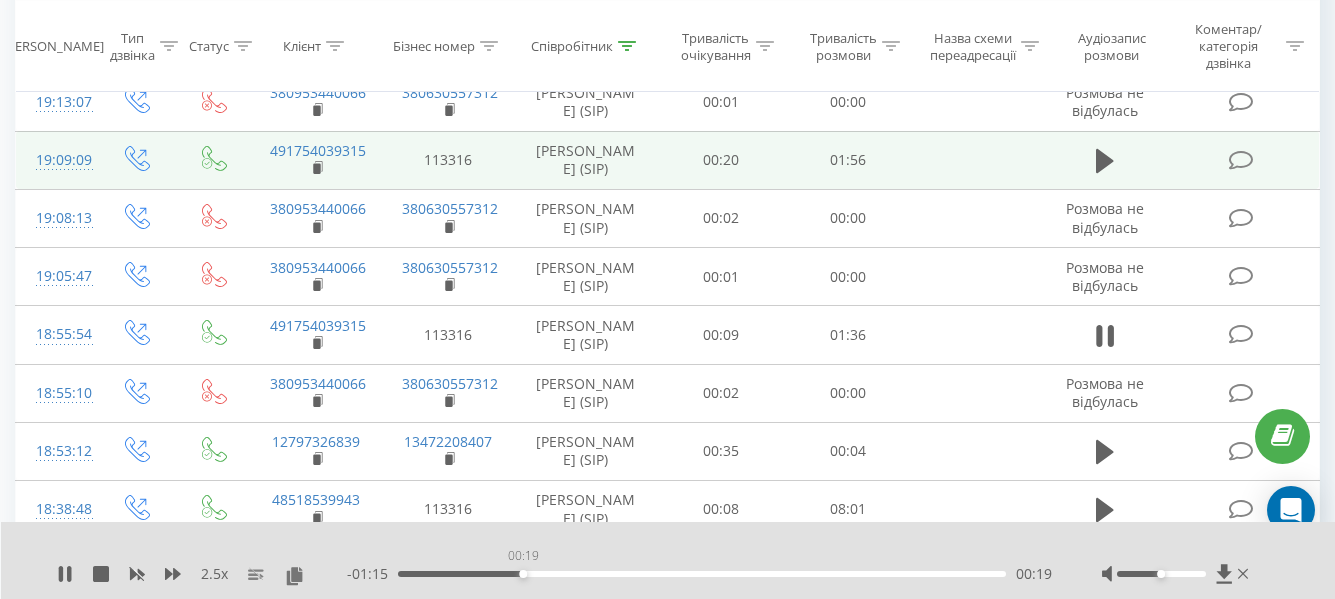 click on "00:19" at bounding box center (702, 574) 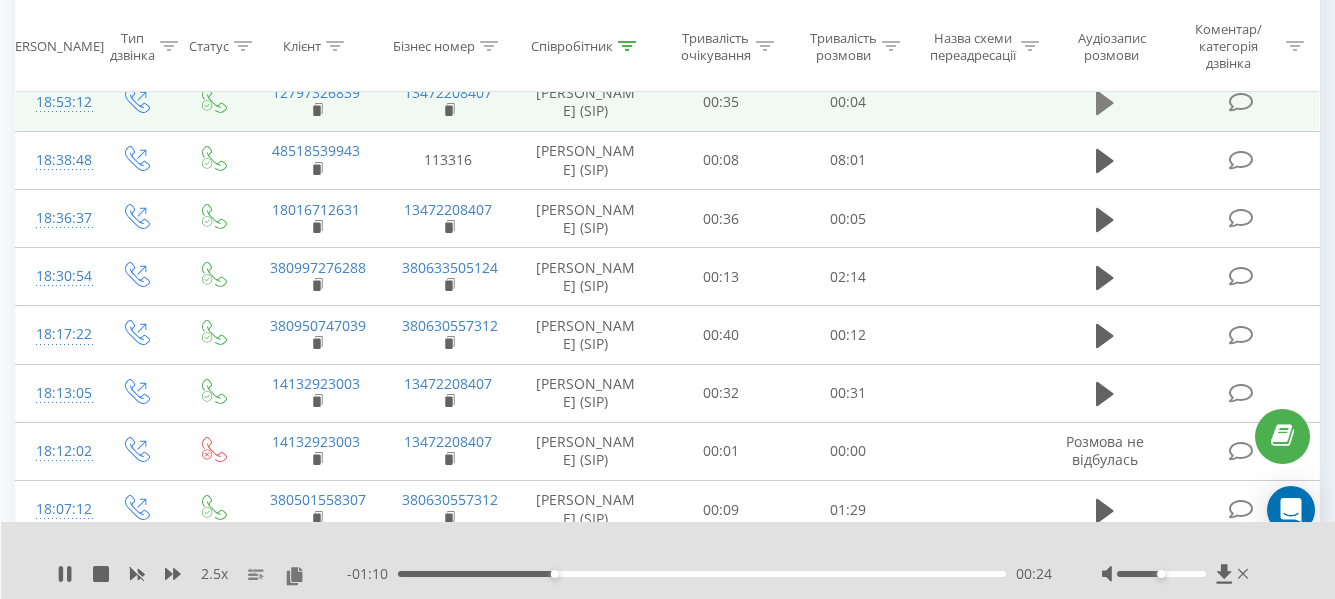 scroll, scrollTop: 998, scrollLeft: 0, axis: vertical 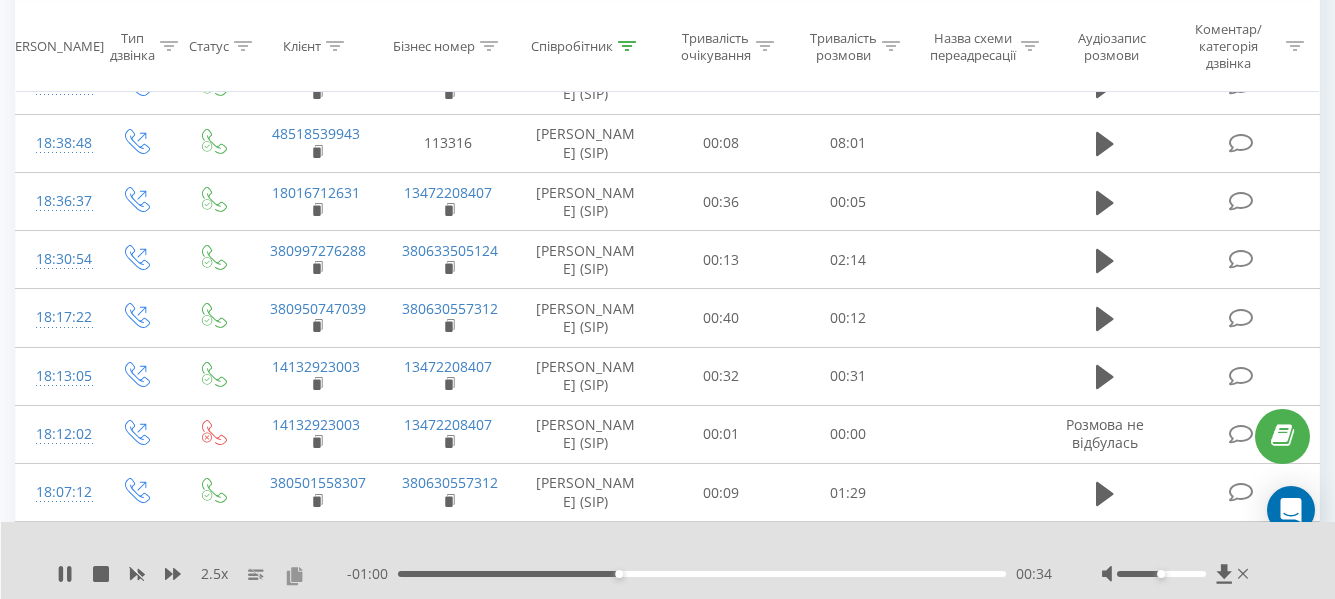 click at bounding box center [294, 575] 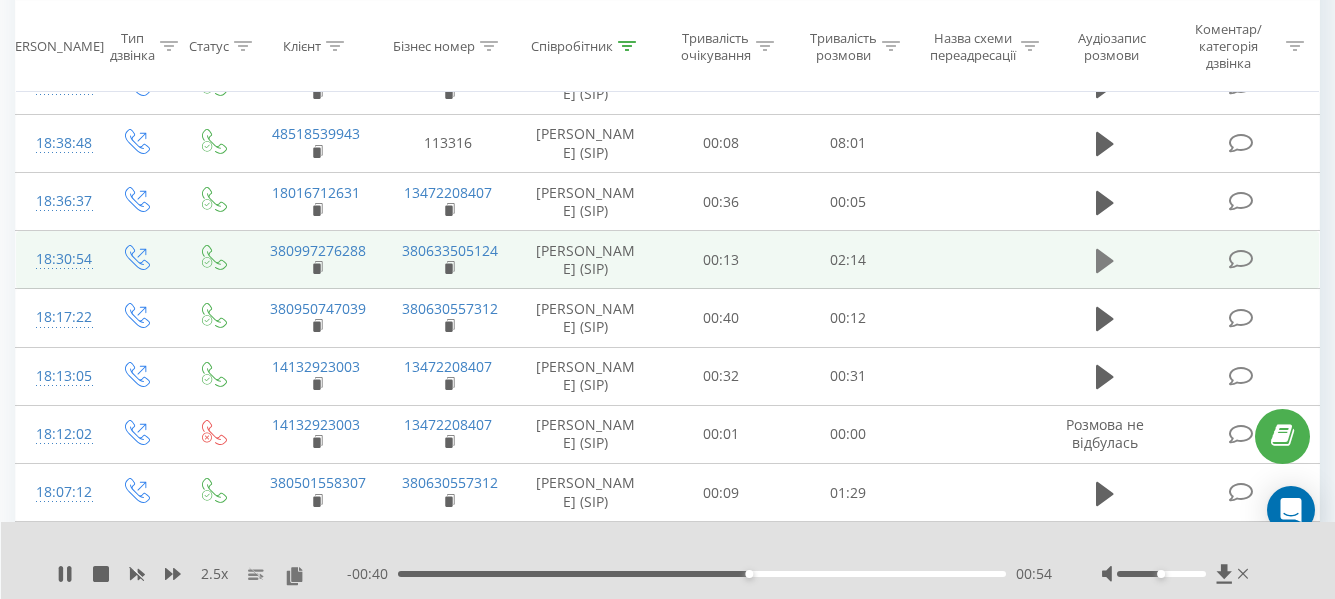 click 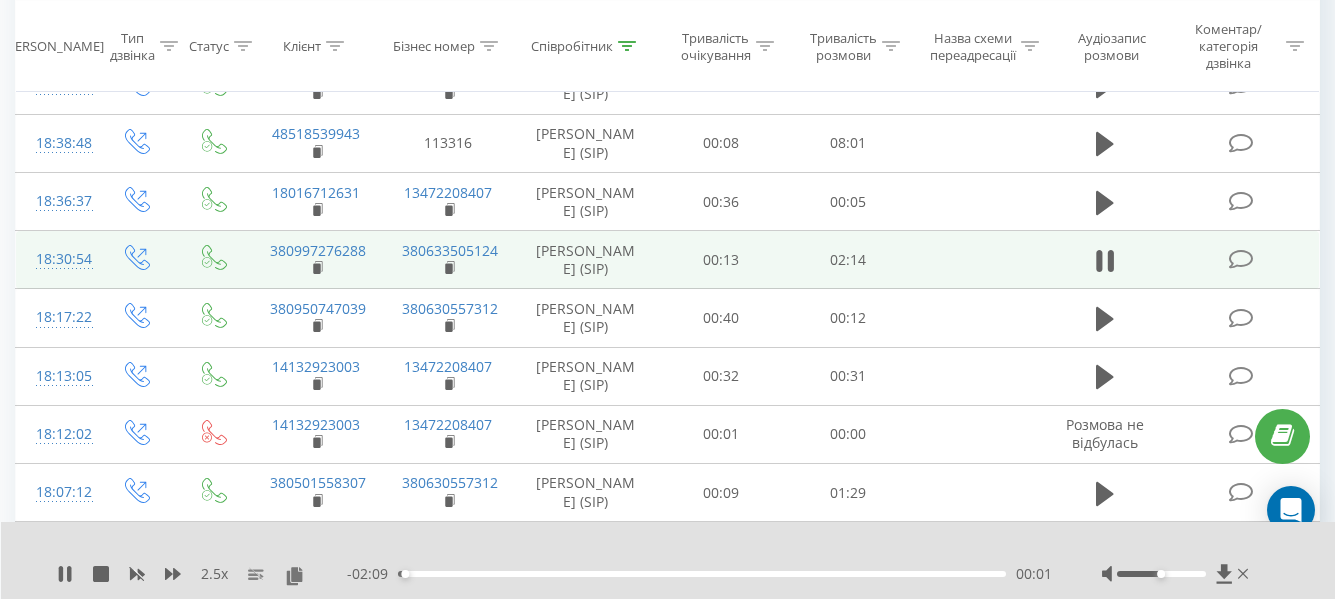 click on "- 02:09 00:01   00:01" at bounding box center [699, 574] 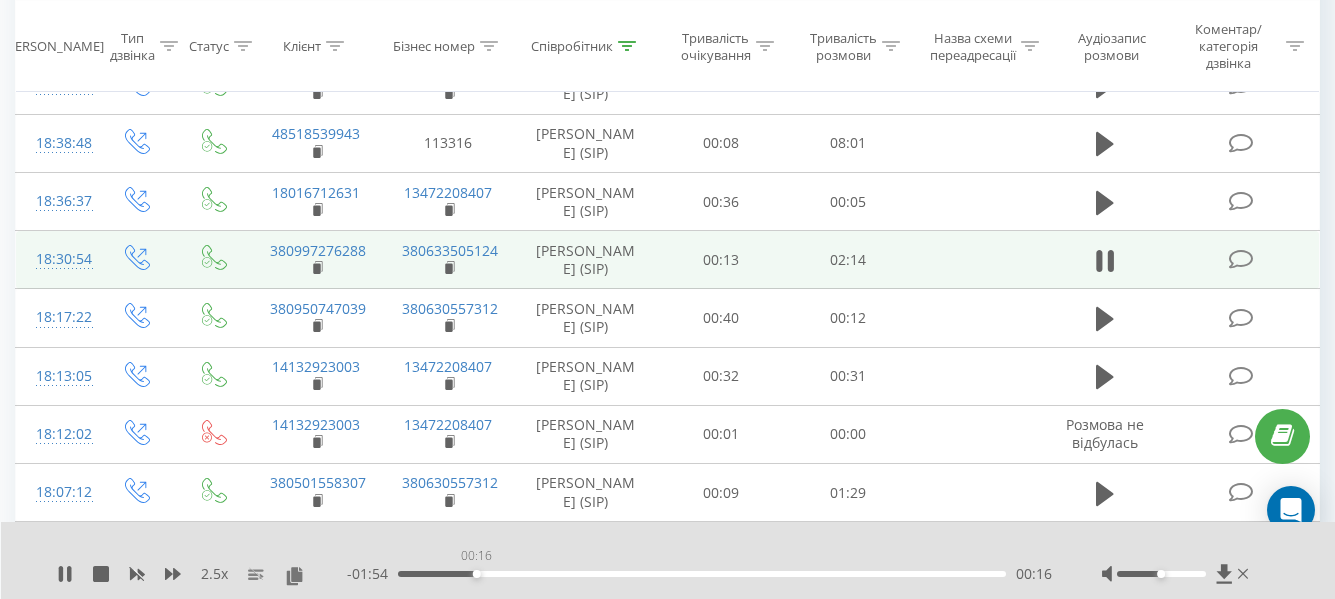 click on "00:16" at bounding box center [702, 574] 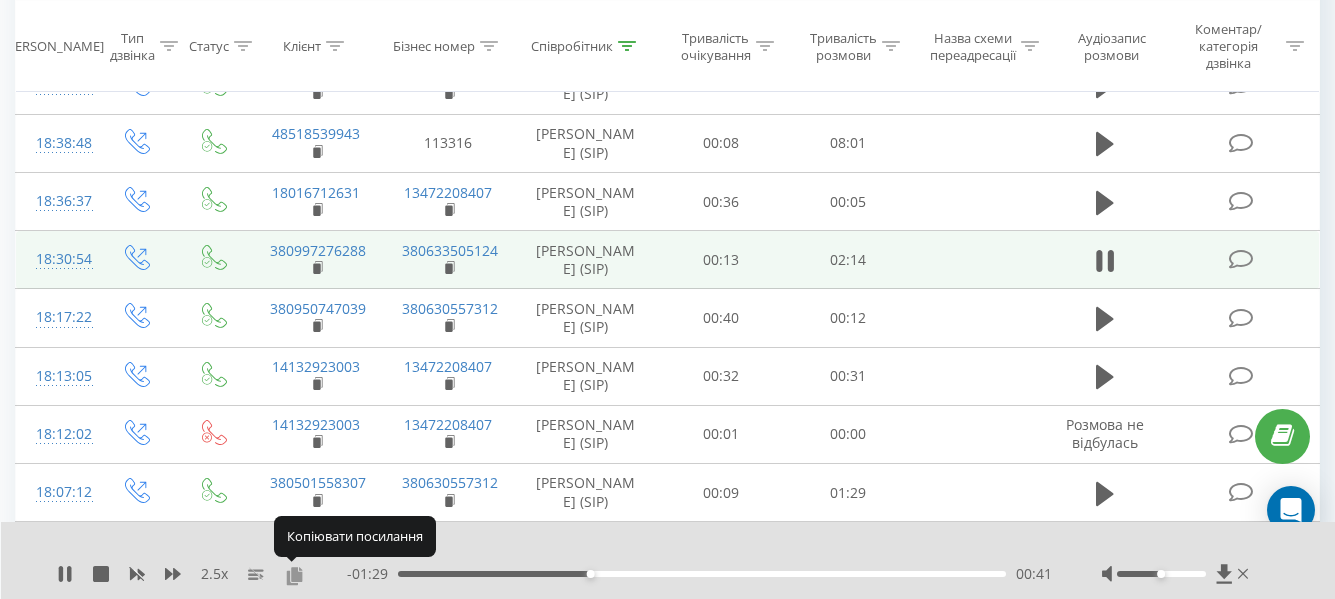 click at bounding box center (294, 575) 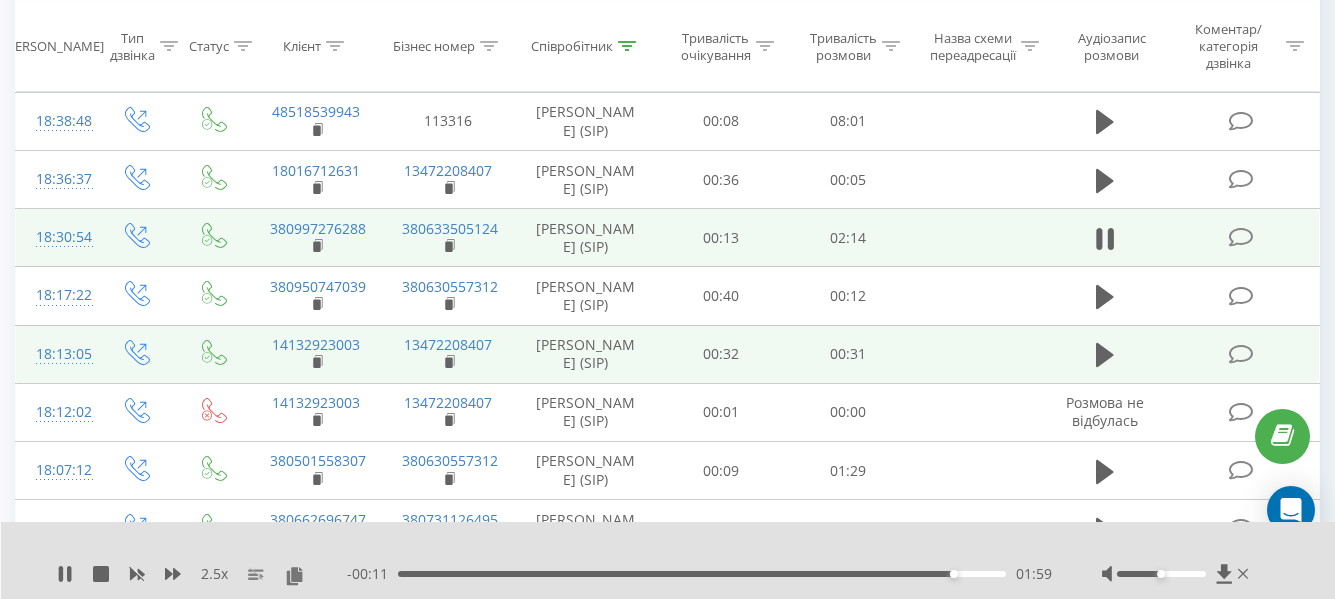 scroll, scrollTop: 1024, scrollLeft: 0, axis: vertical 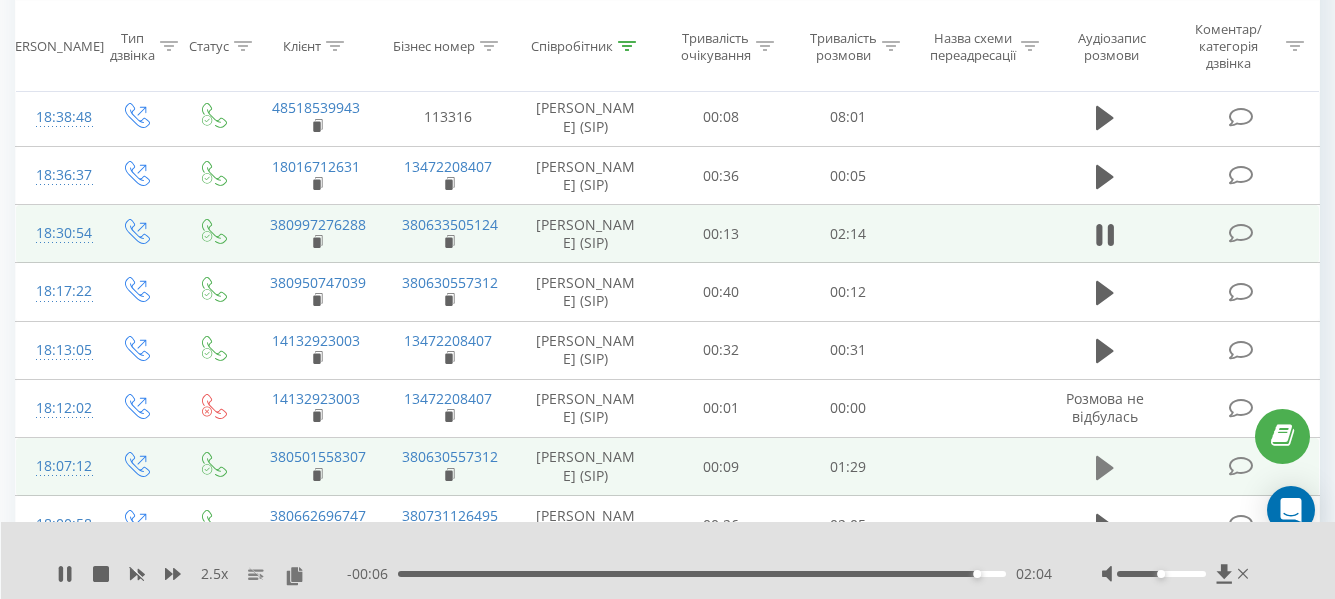 click 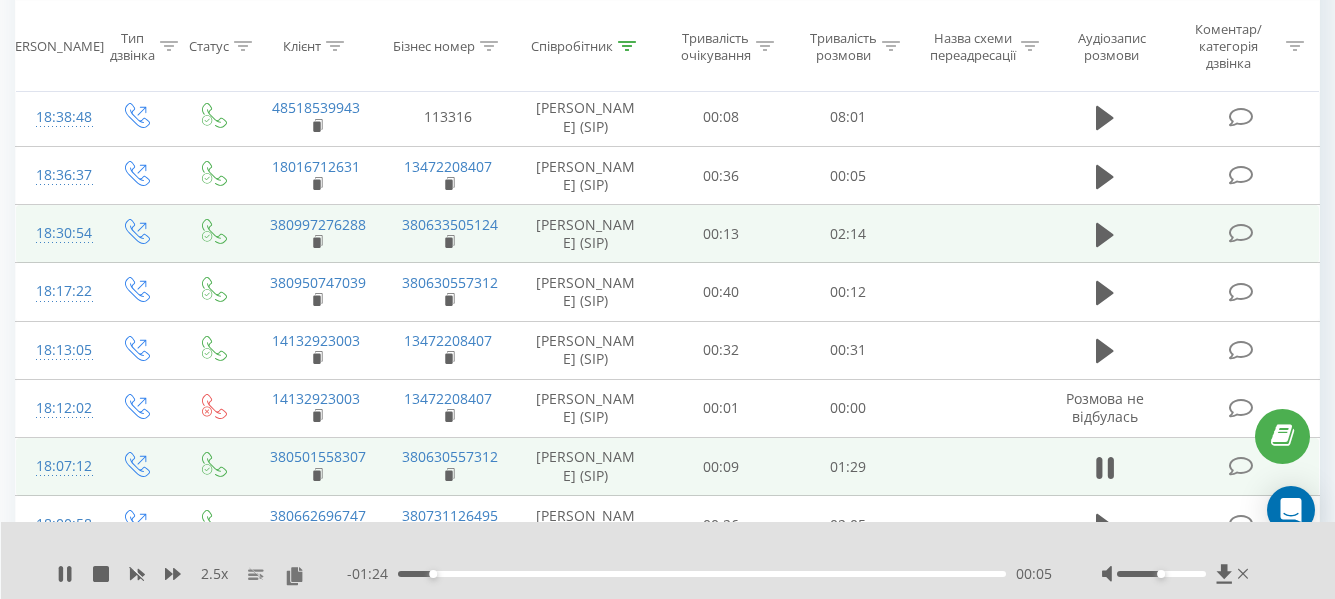 click on "00:05" at bounding box center [702, 574] 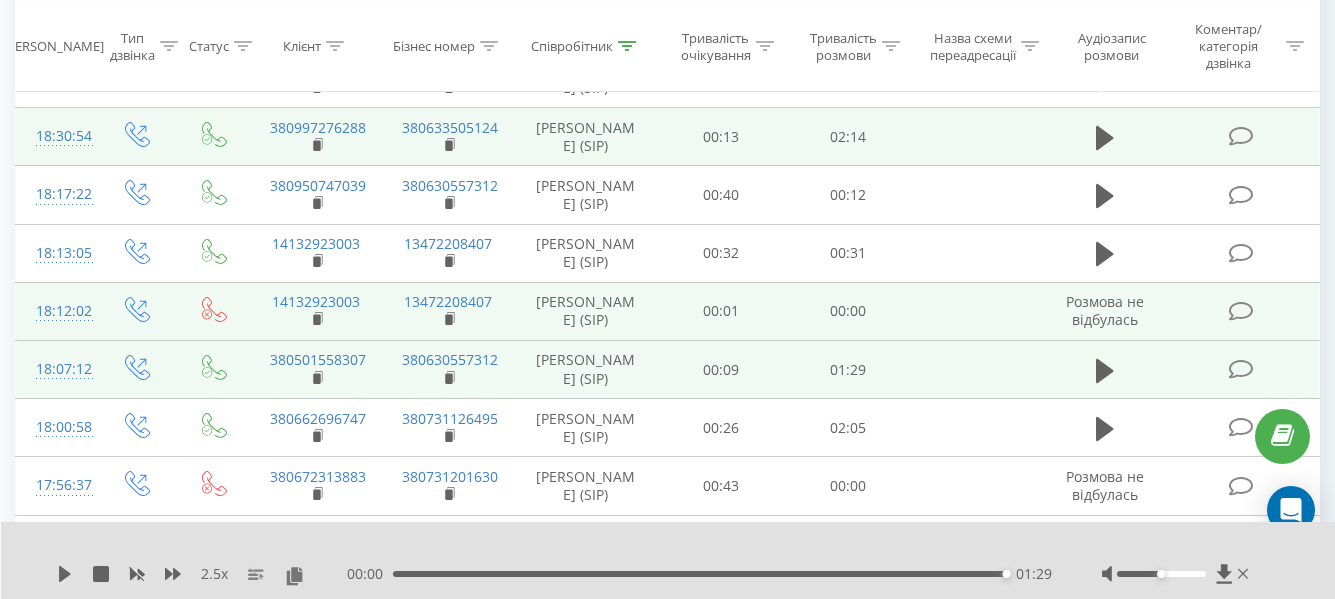 scroll, scrollTop: 1149, scrollLeft: 0, axis: vertical 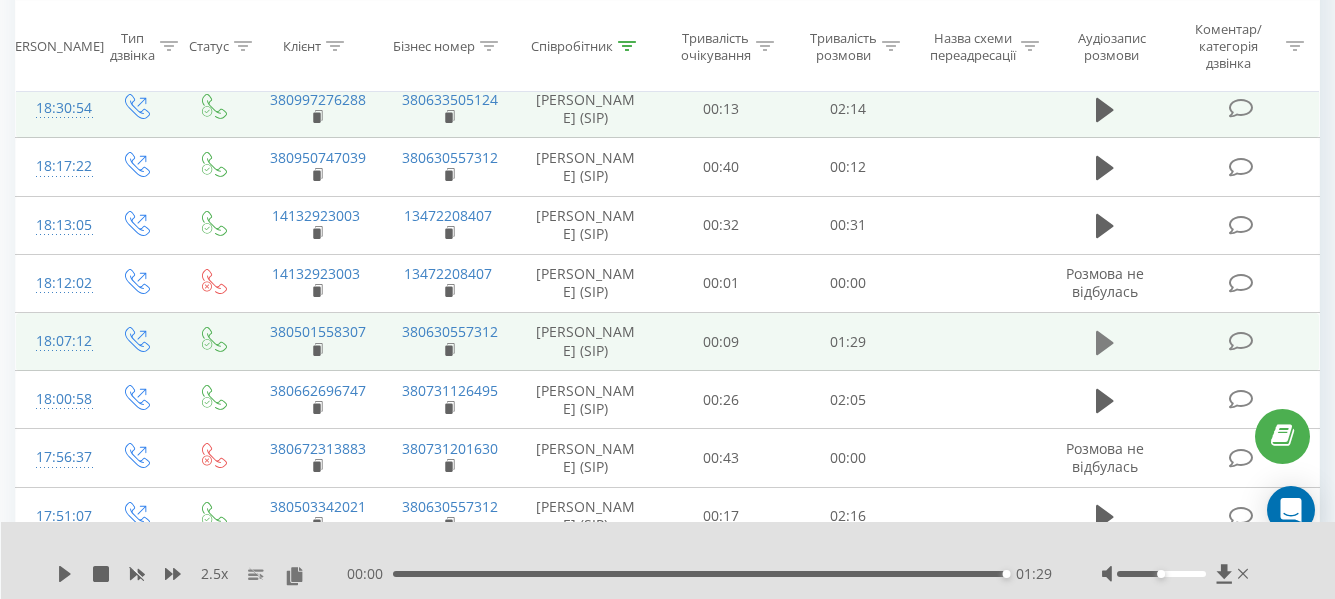 click 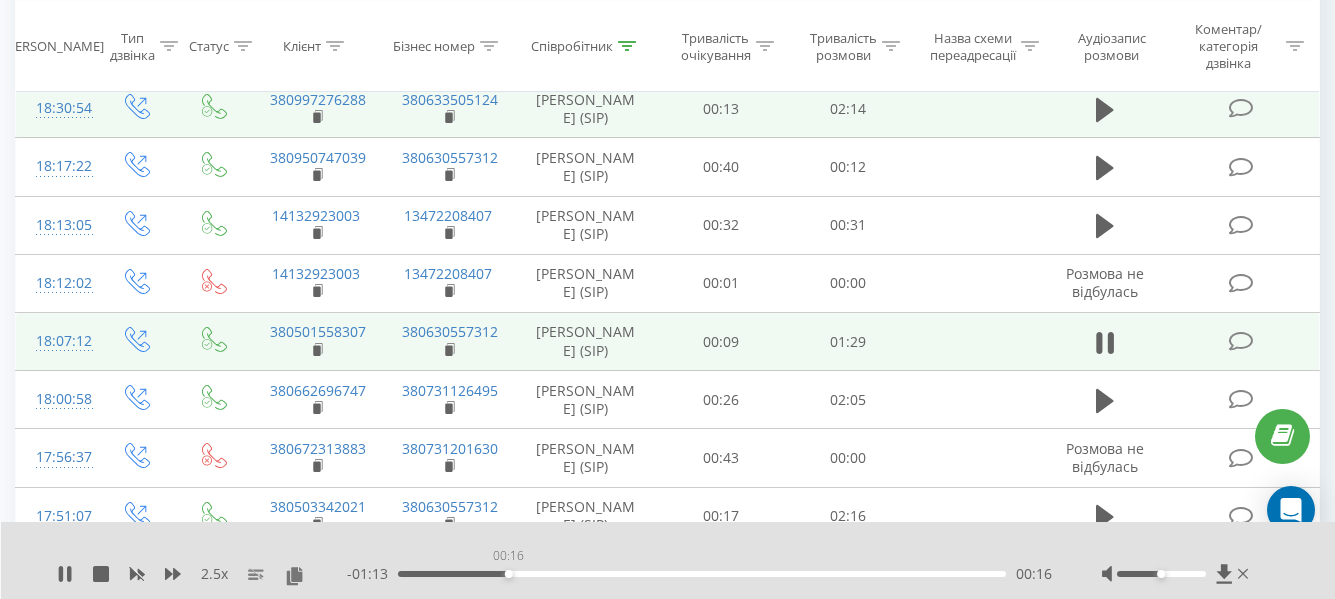 click on "00:16" at bounding box center [702, 574] 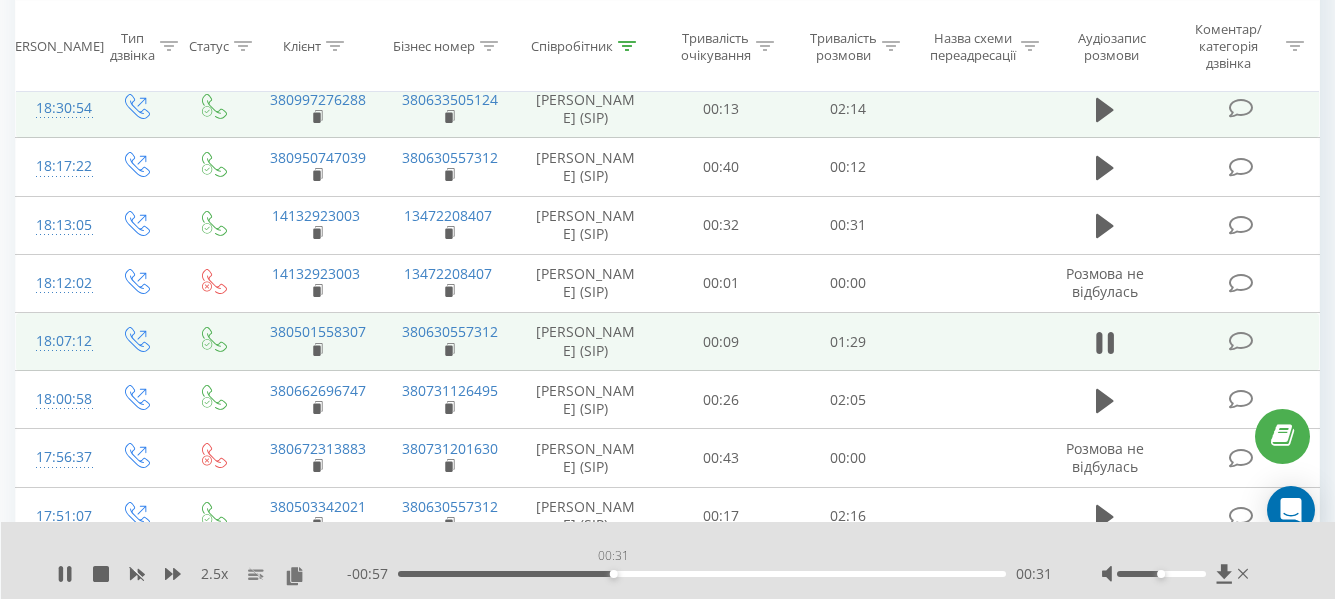 click on "00:31" at bounding box center [702, 574] 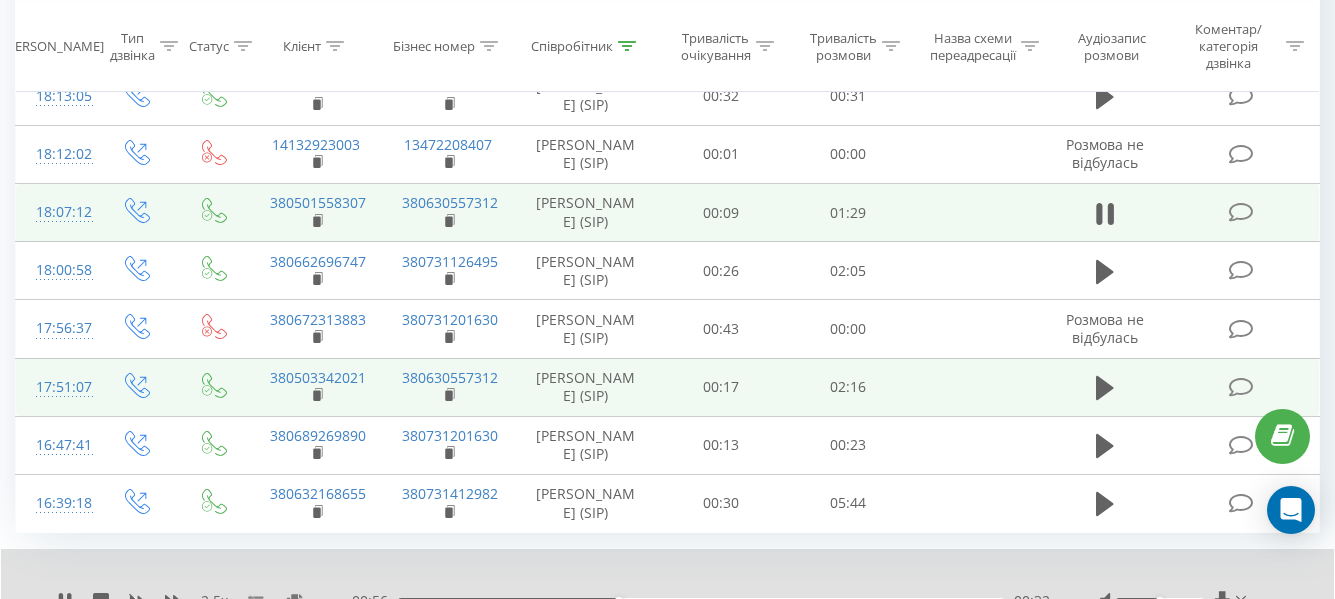 scroll, scrollTop: 1280, scrollLeft: 0, axis: vertical 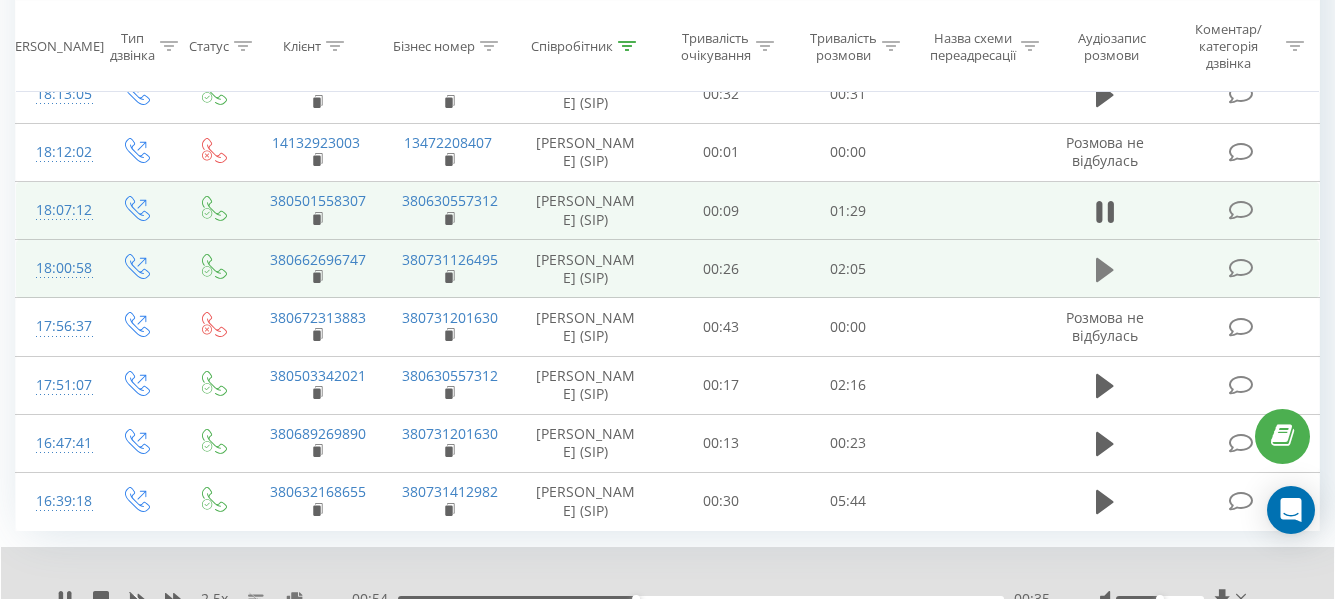 click 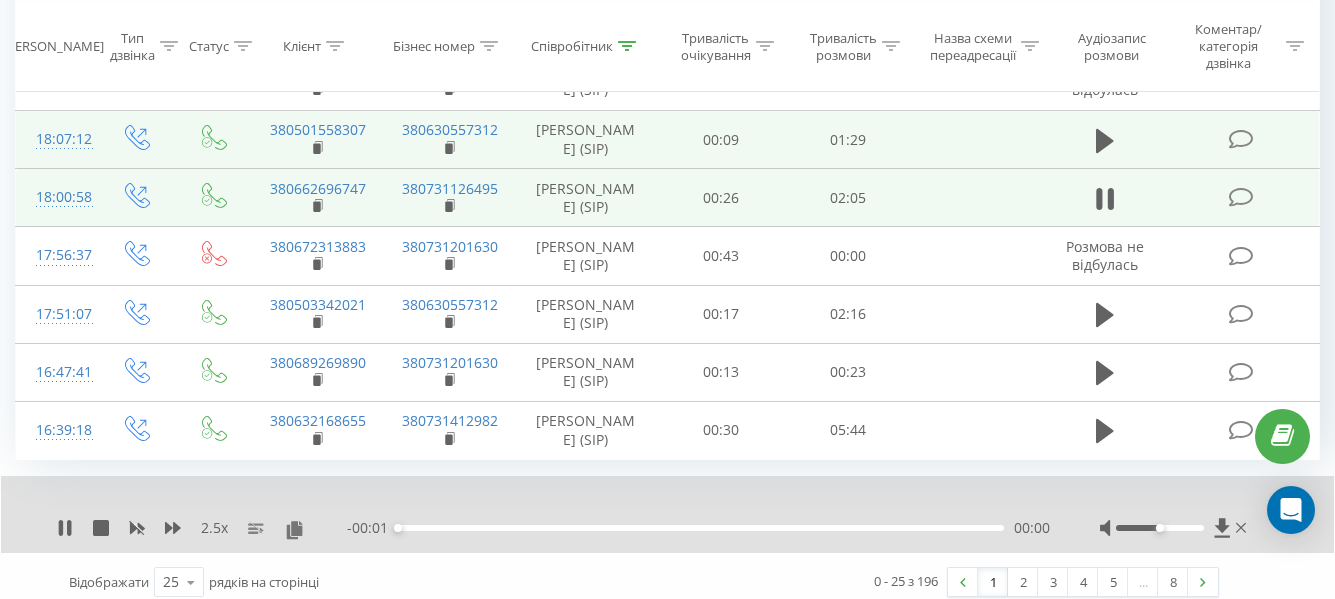 scroll, scrollTop: 1352, scrollLeft: 0, axis: vertical 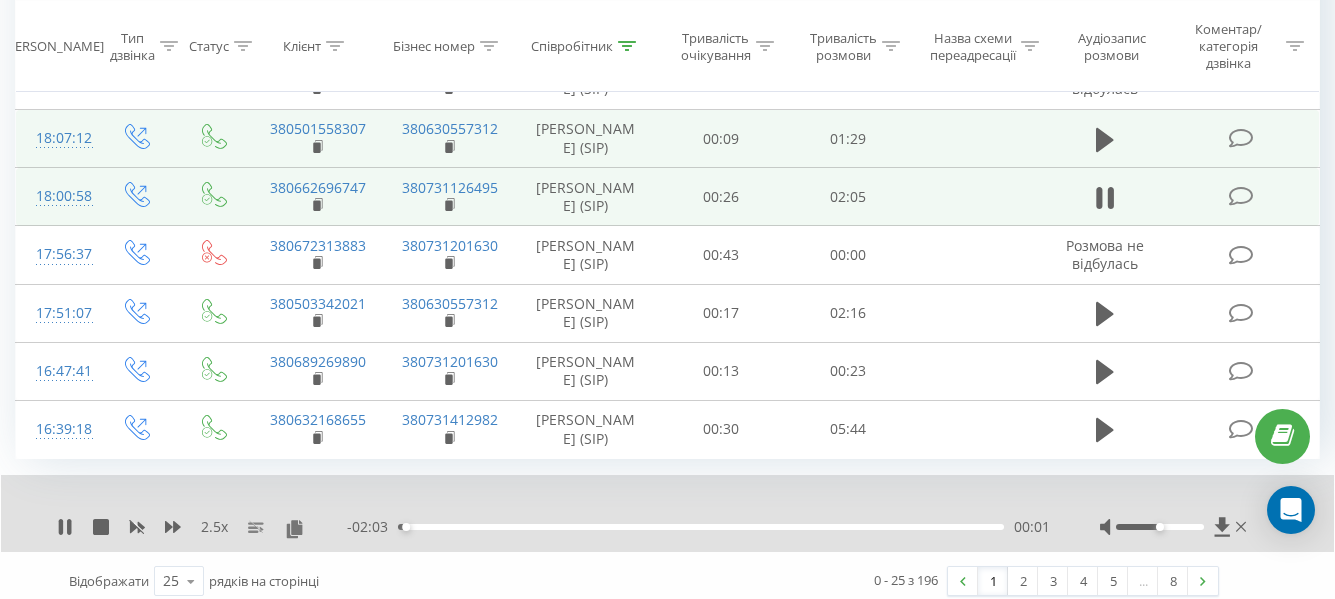 click on "00:01" at bounding box center [701, 527] 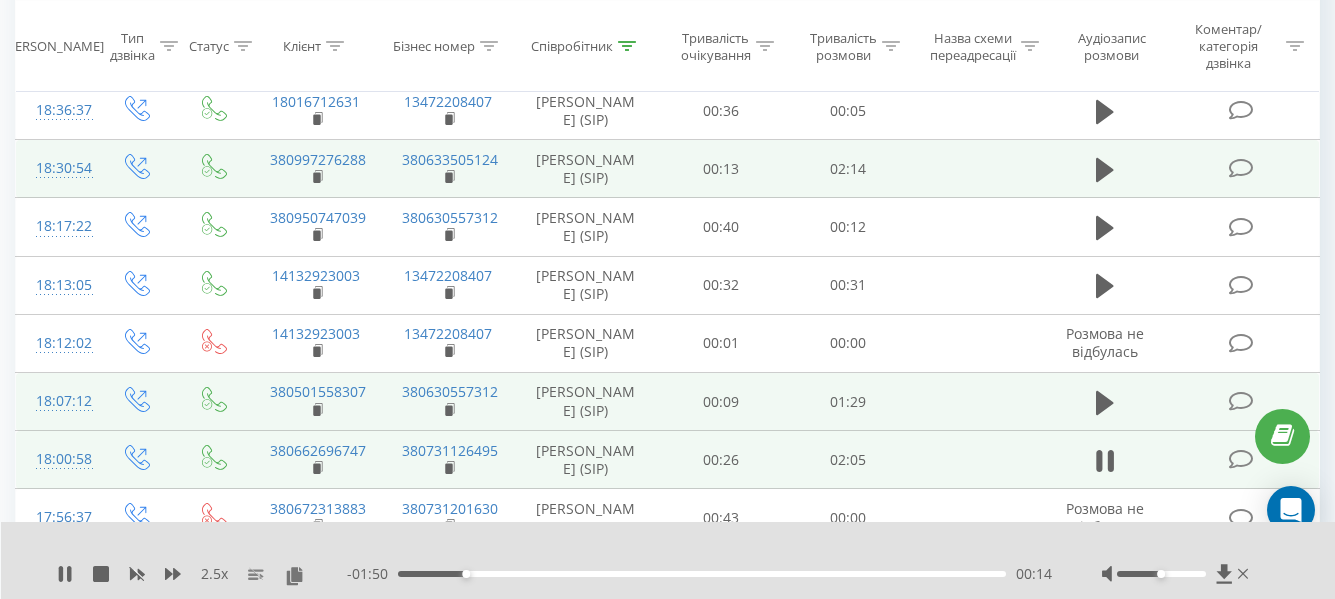 scroll, scrollTop: 1077, scrollLeft: 0, axis: vertical 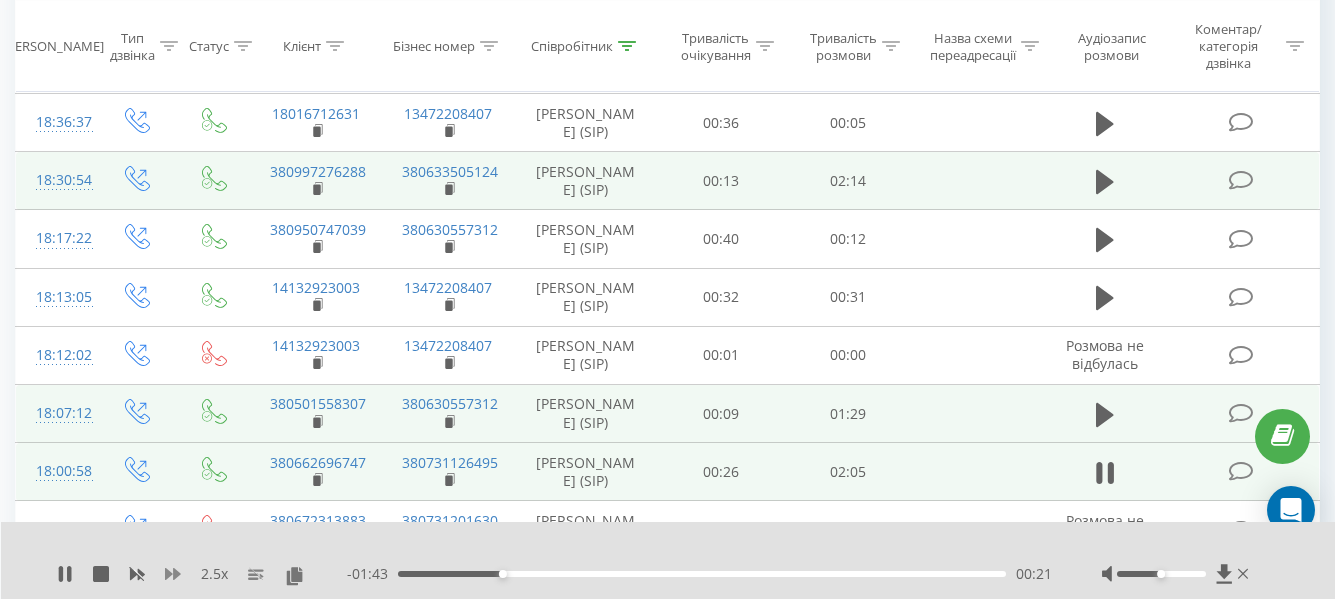 click 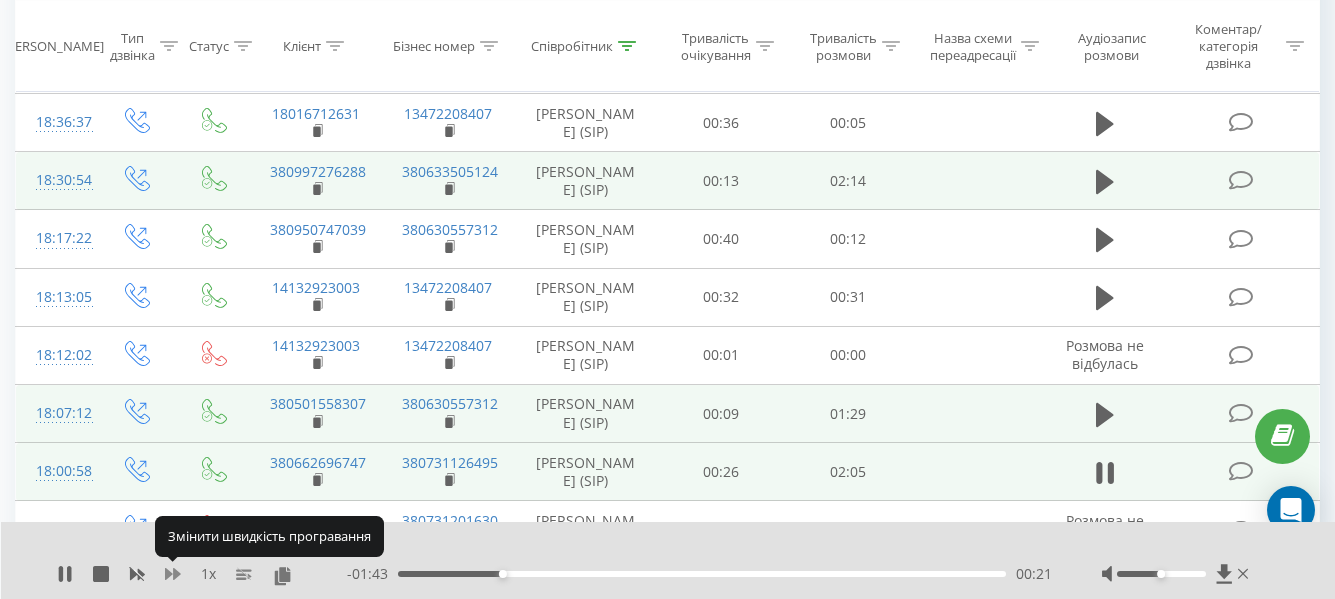 click 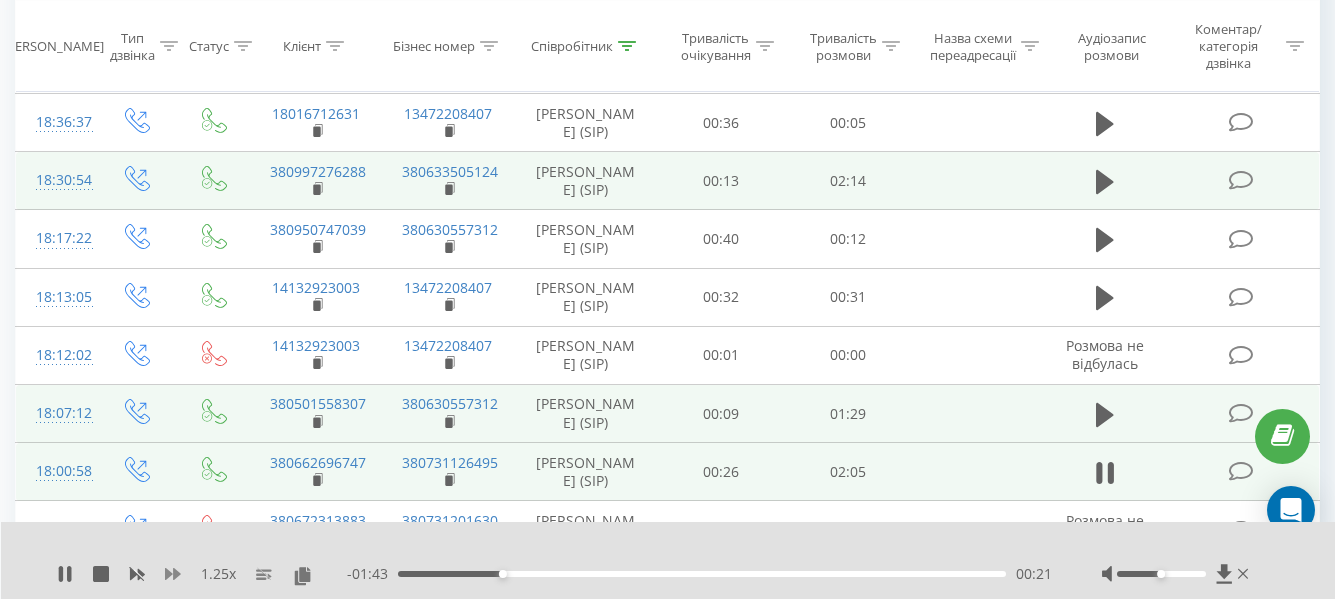 click 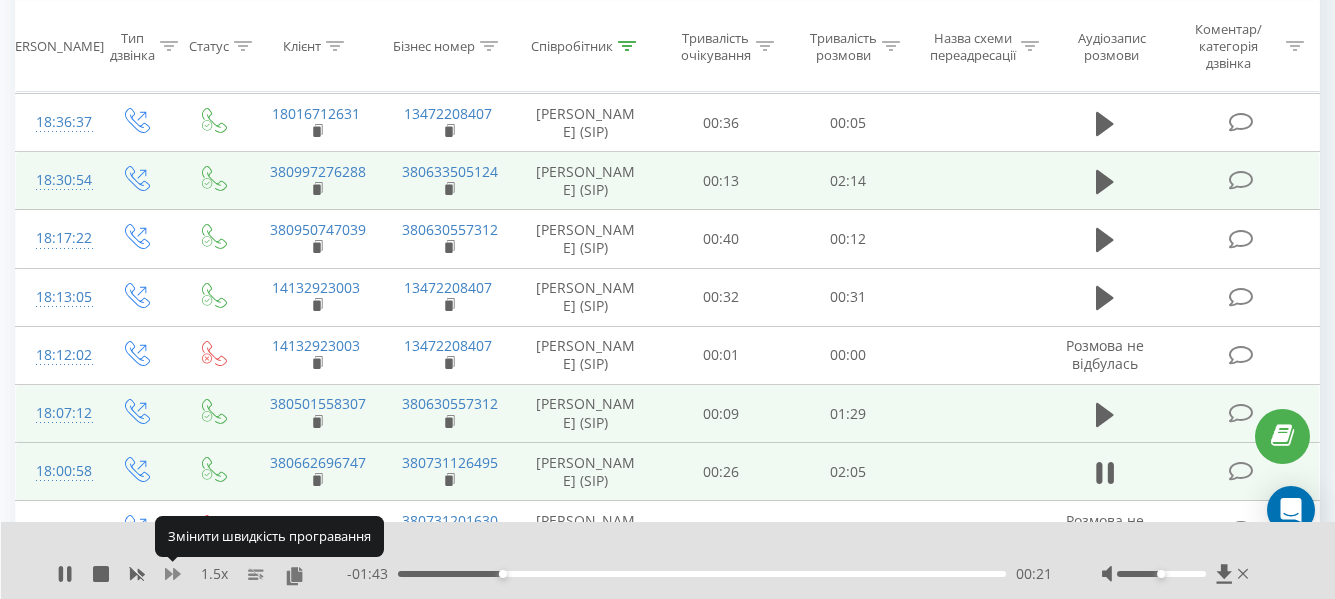 click 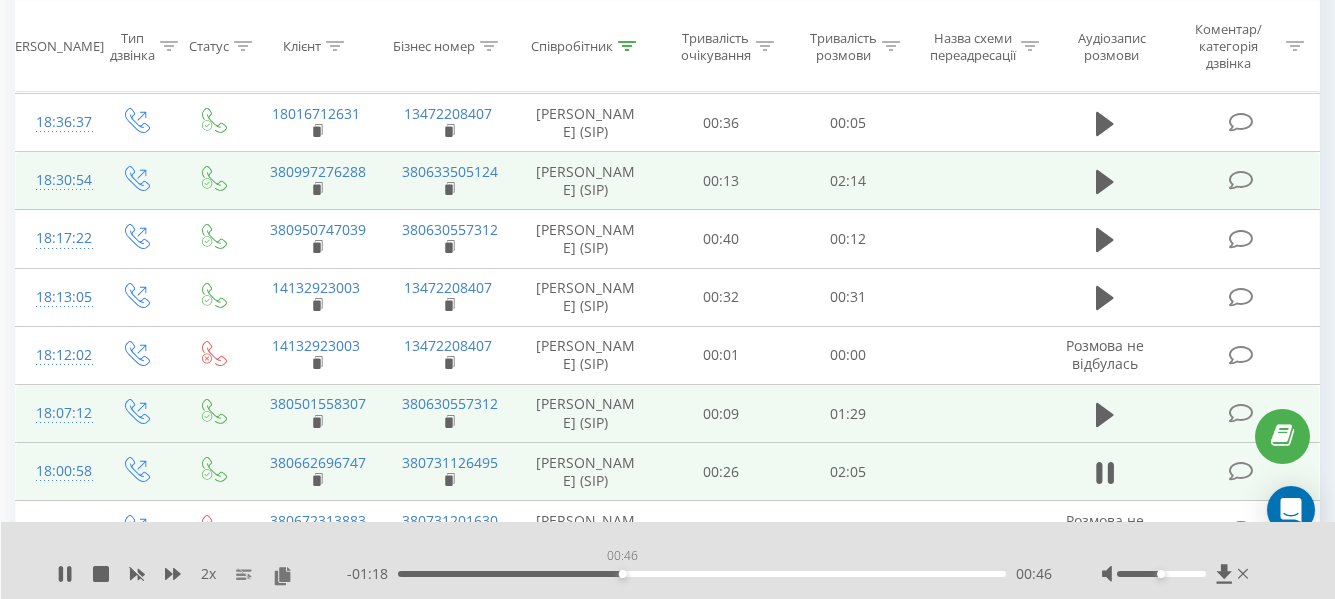 click on "00:46" at bounding box center [702, 574] 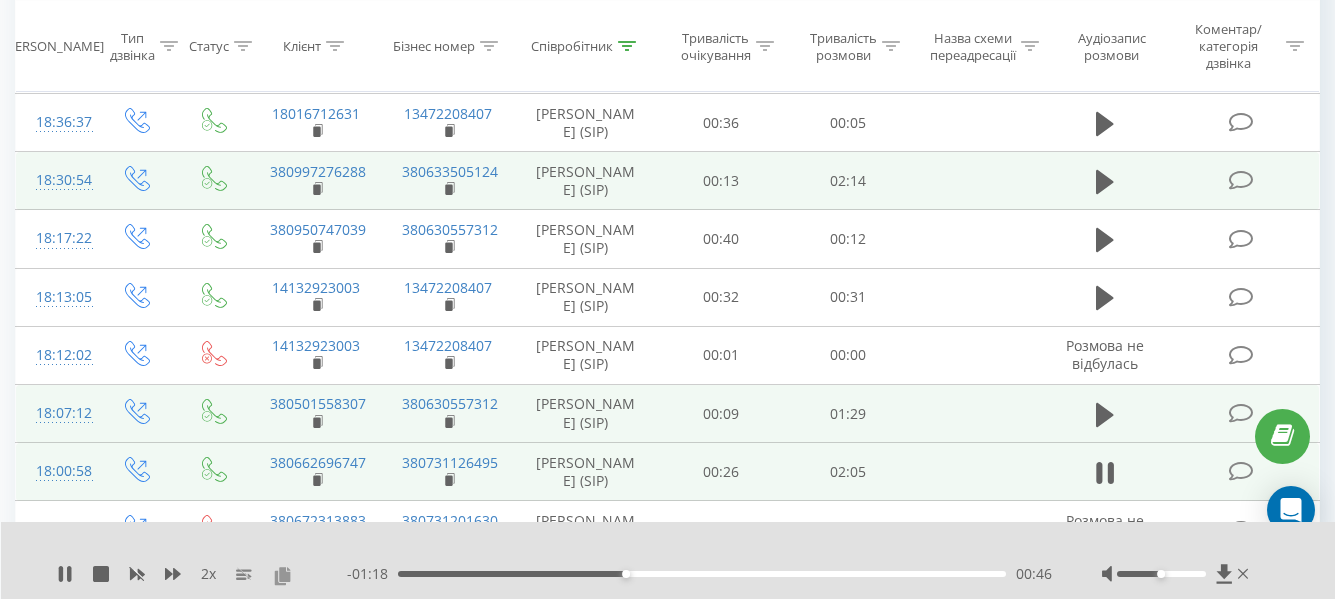 click at bounding box center [282, 575] 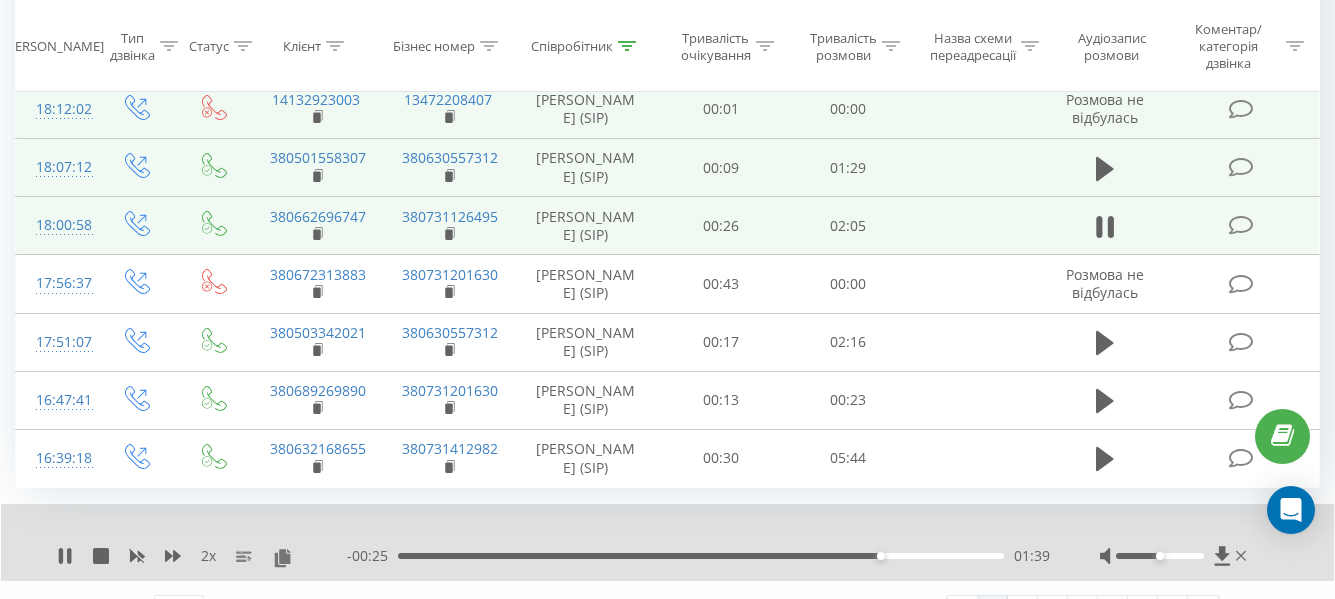 scroll, scrollTop: 1328, scrollLeft: 0, axis: vertical 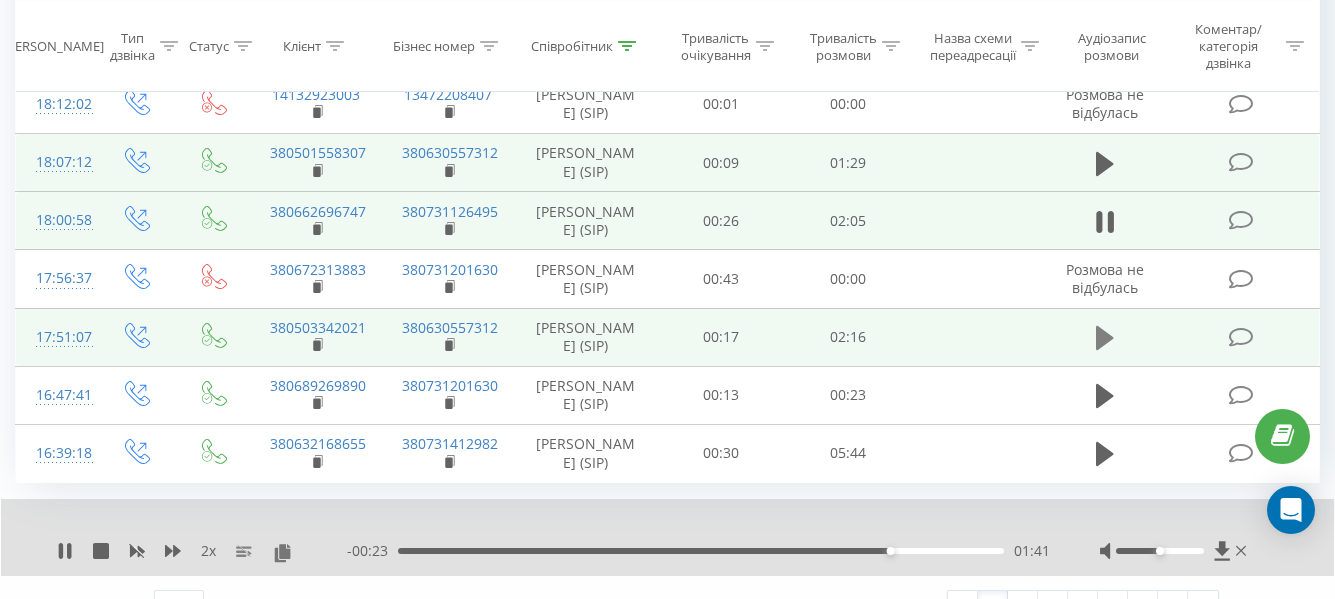 click at bounding box center [1105, 338] 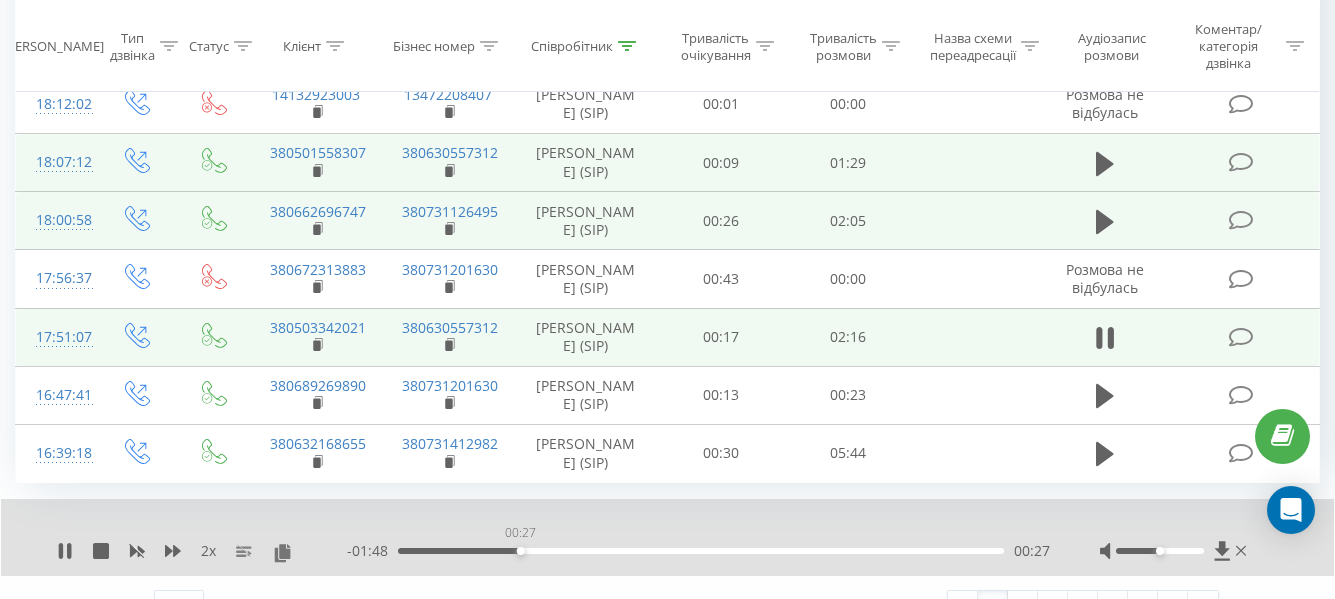 click on "00:27" at bounding box center (701, 551) 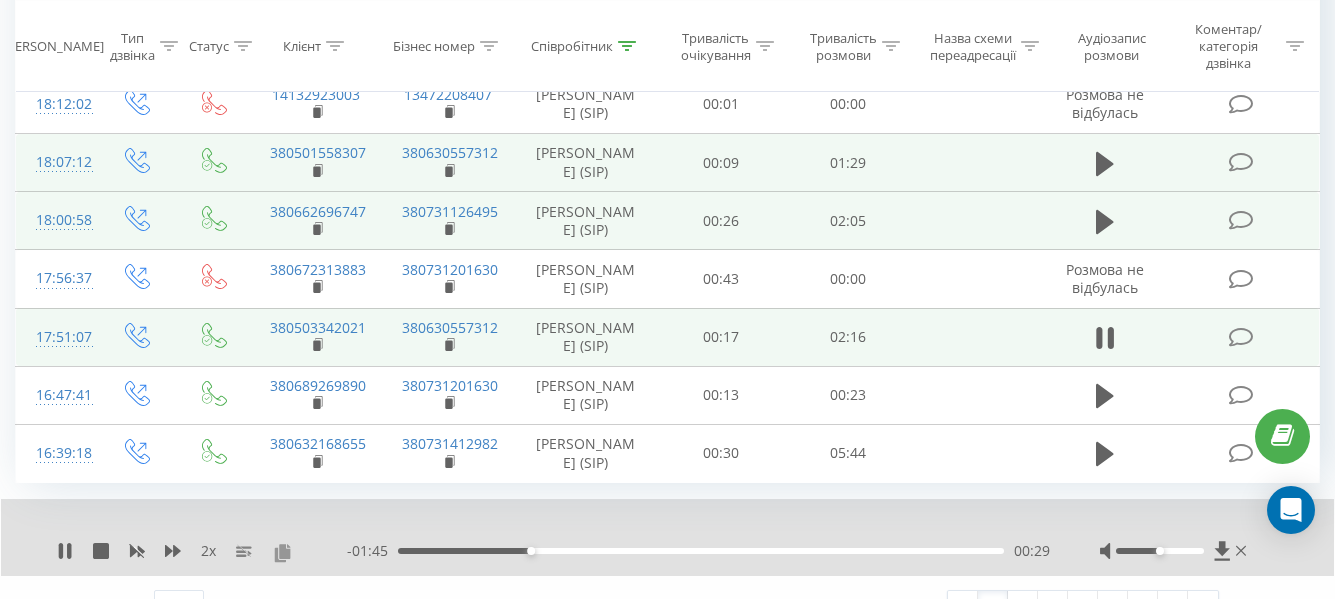 click at bounding box center [282, 552] 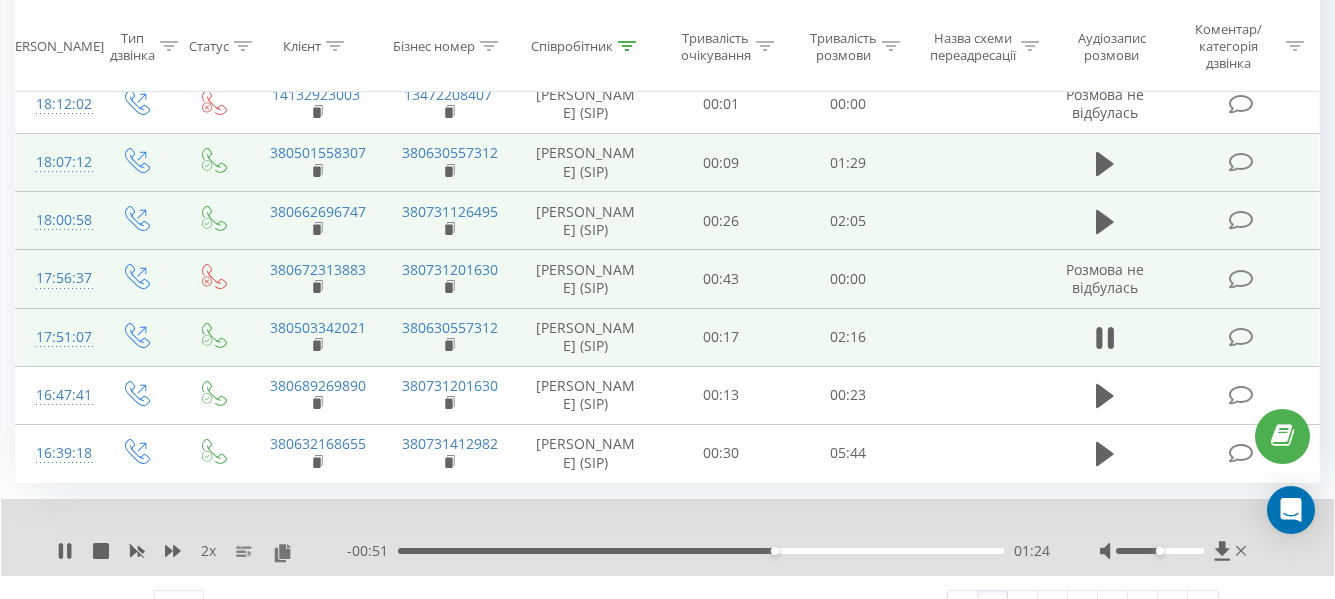 scroll, scrollTop: 1364, scrollLeft: 0, axis: vertical 